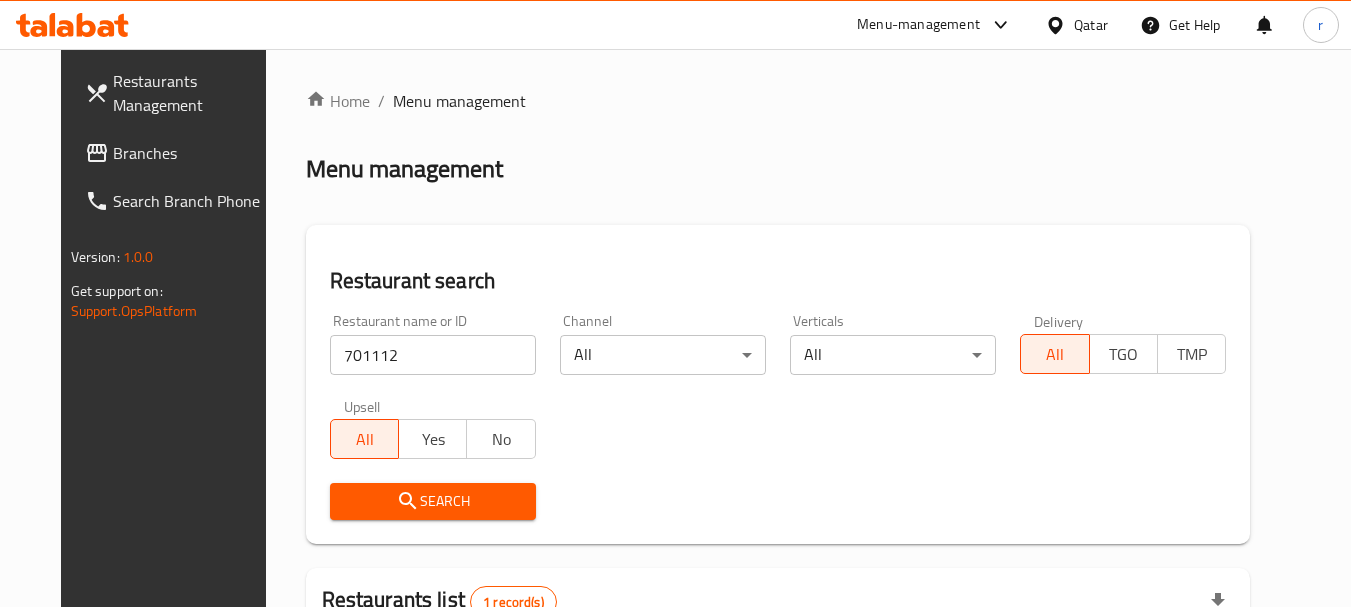 scroll, scrollTop: 218, scrollLeft: 0, axis: vertical 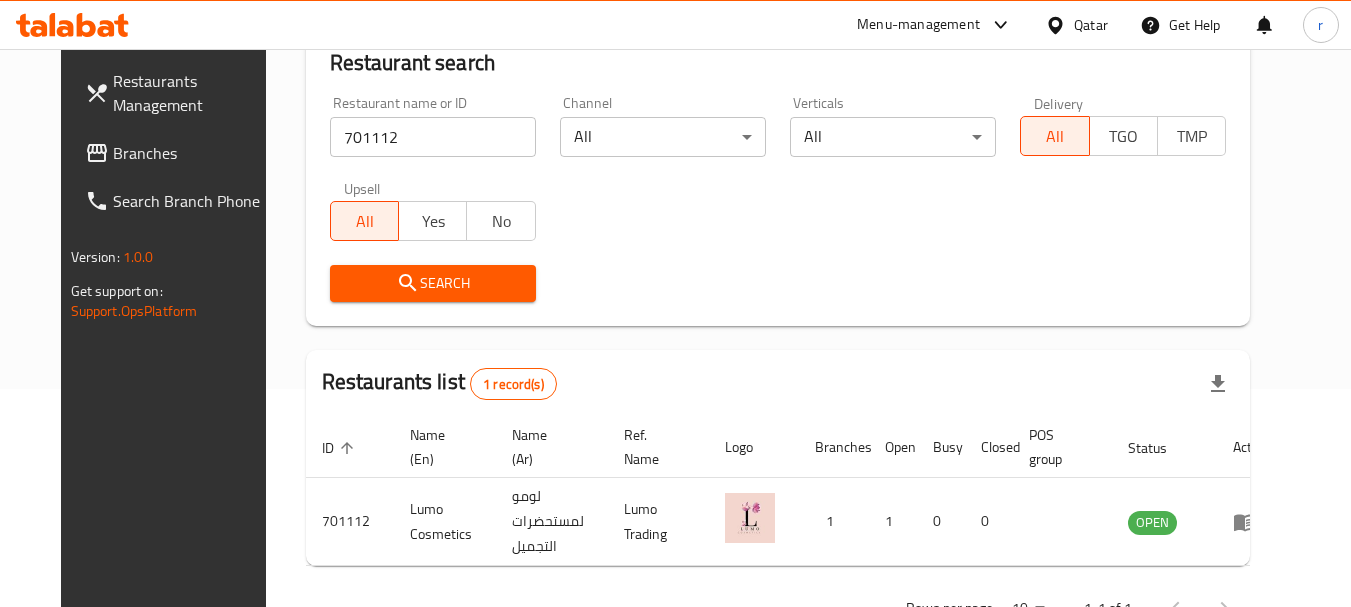 click on "Qatar" at bounding box center [1091, 25] 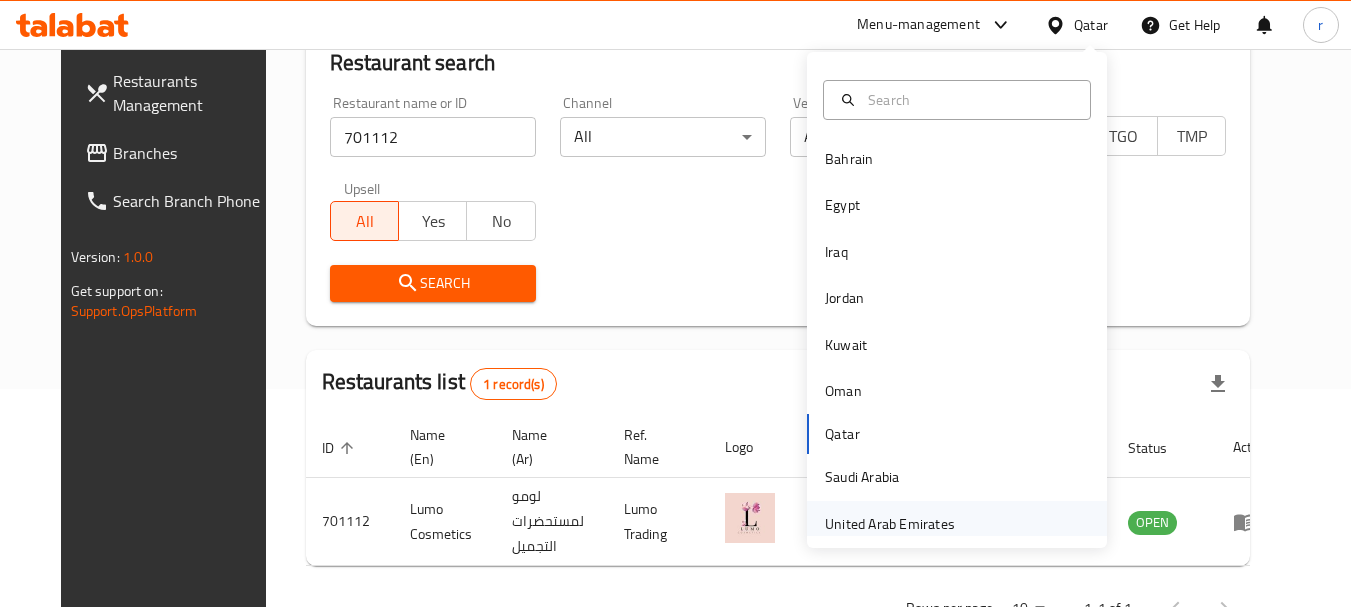click on "United Arab Emirates" at bounding box center [890, 524] 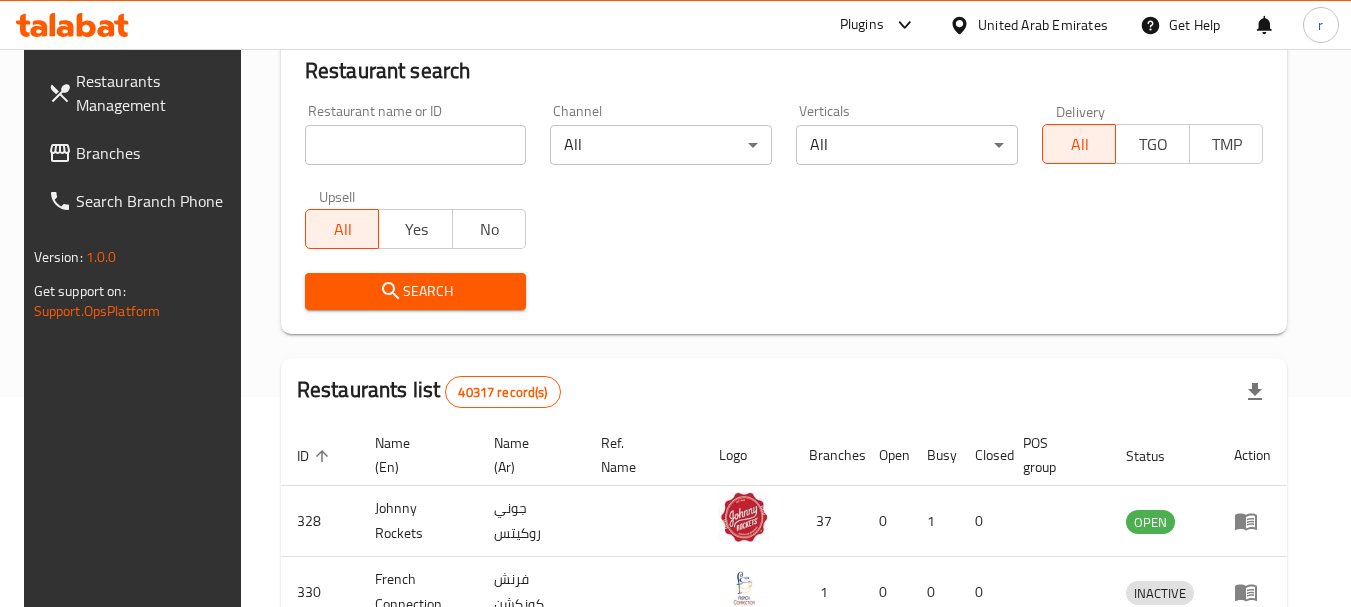 scroll, scrollTop: 218, scrollLeft: 0, axis: vertical 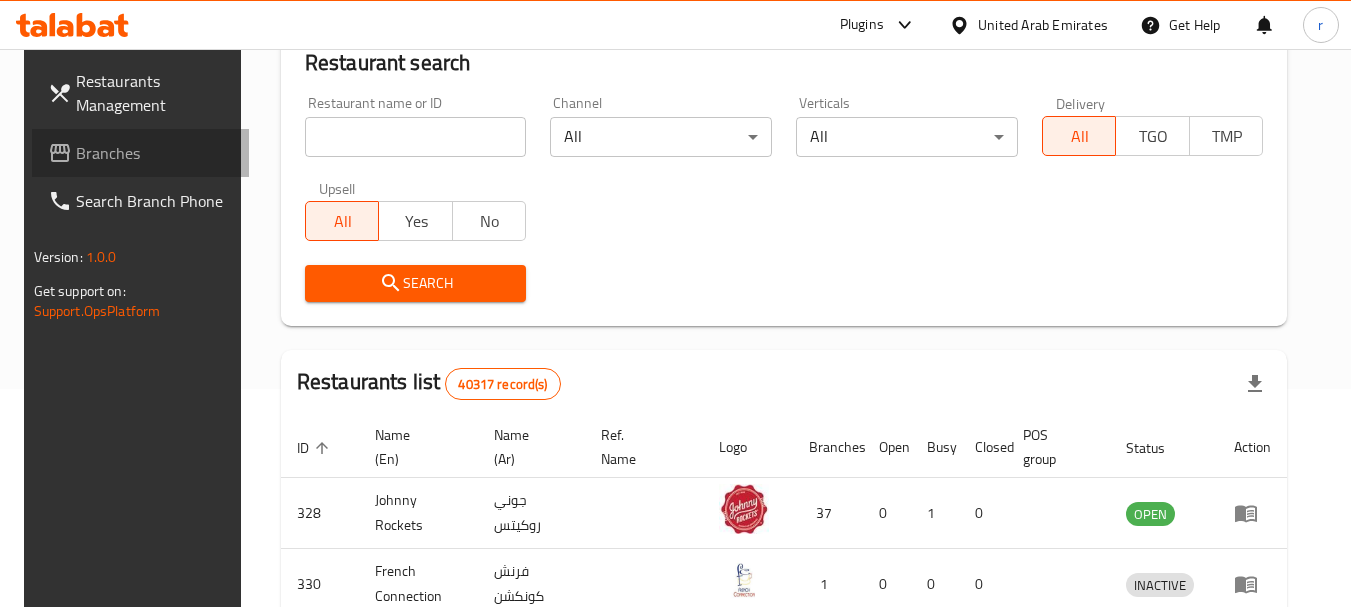 click on "Branches" at bounding box center [155, 153] 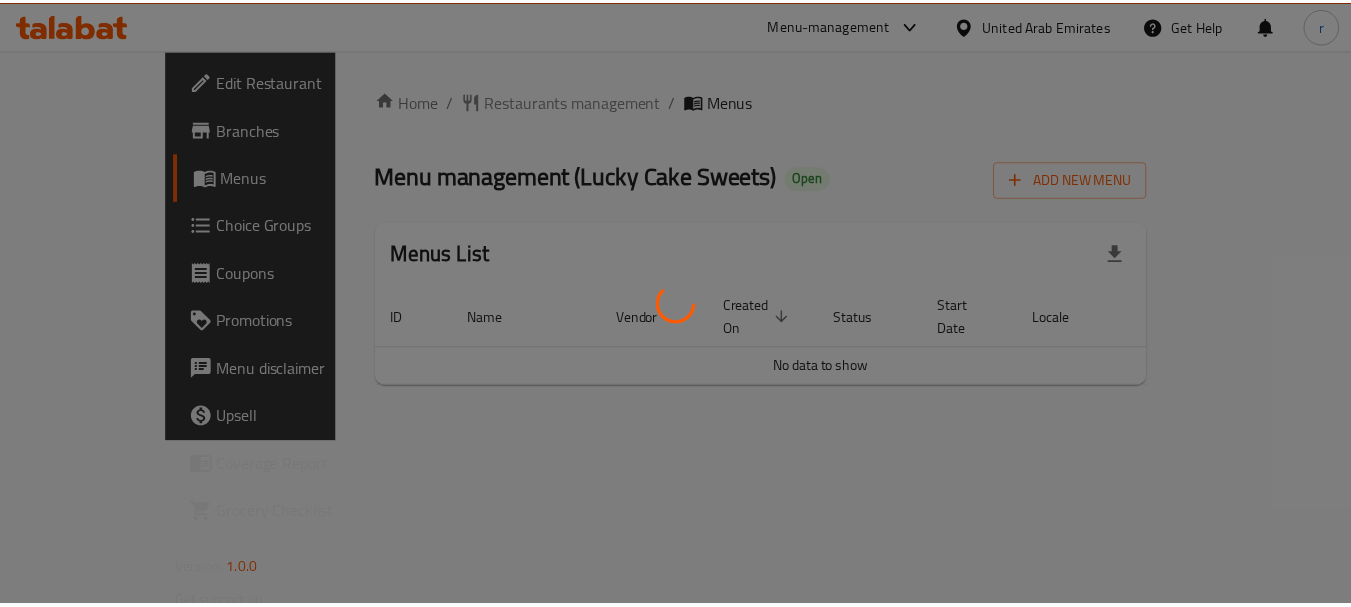 scroll, scrollTop: 0, scrollLeft: 0, axis: both 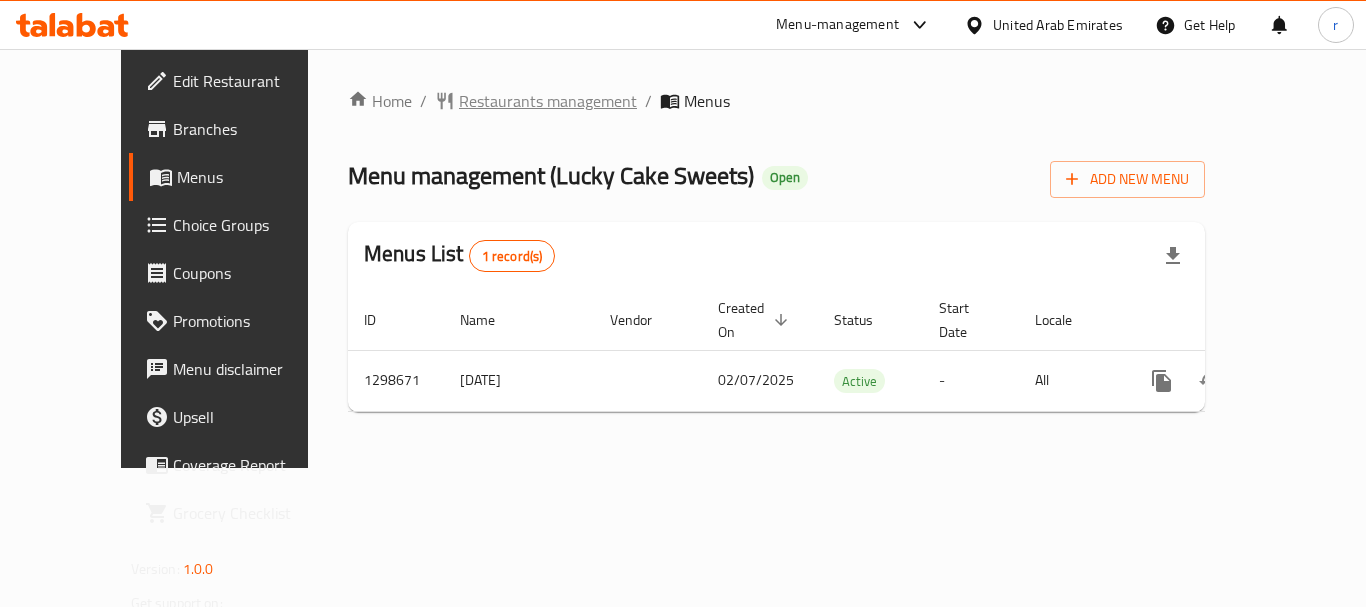 click on "Restaurants management" at bounding box center (548, 101) 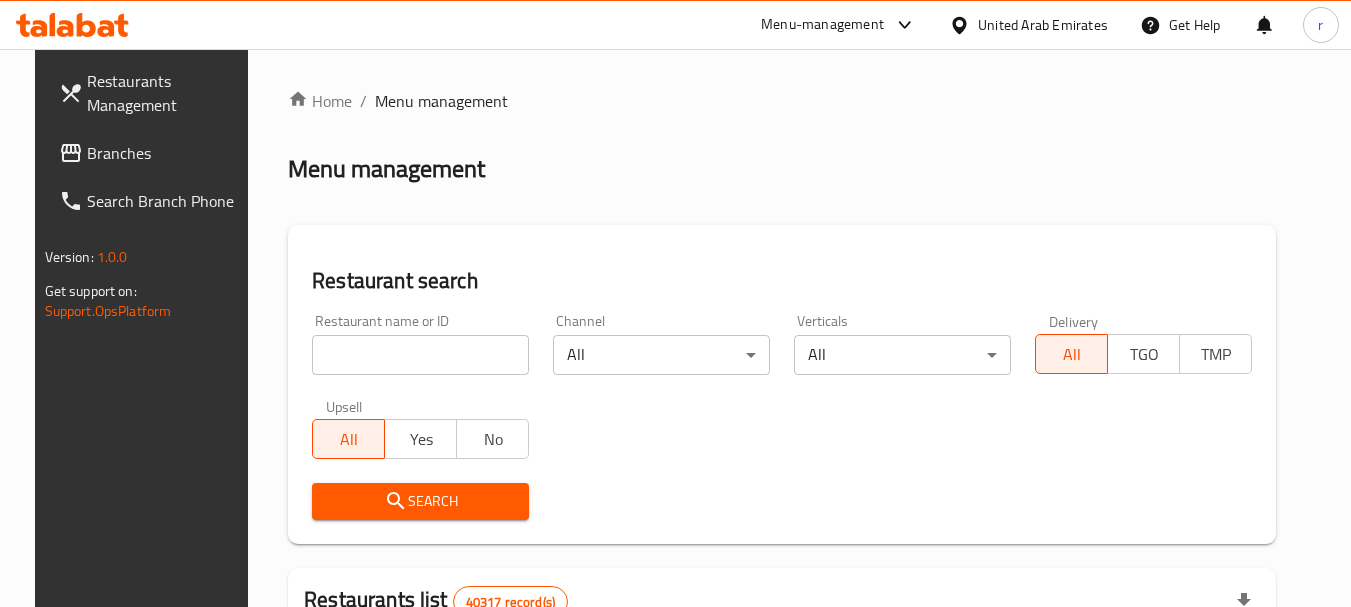 click at bounding box center [420, 355] 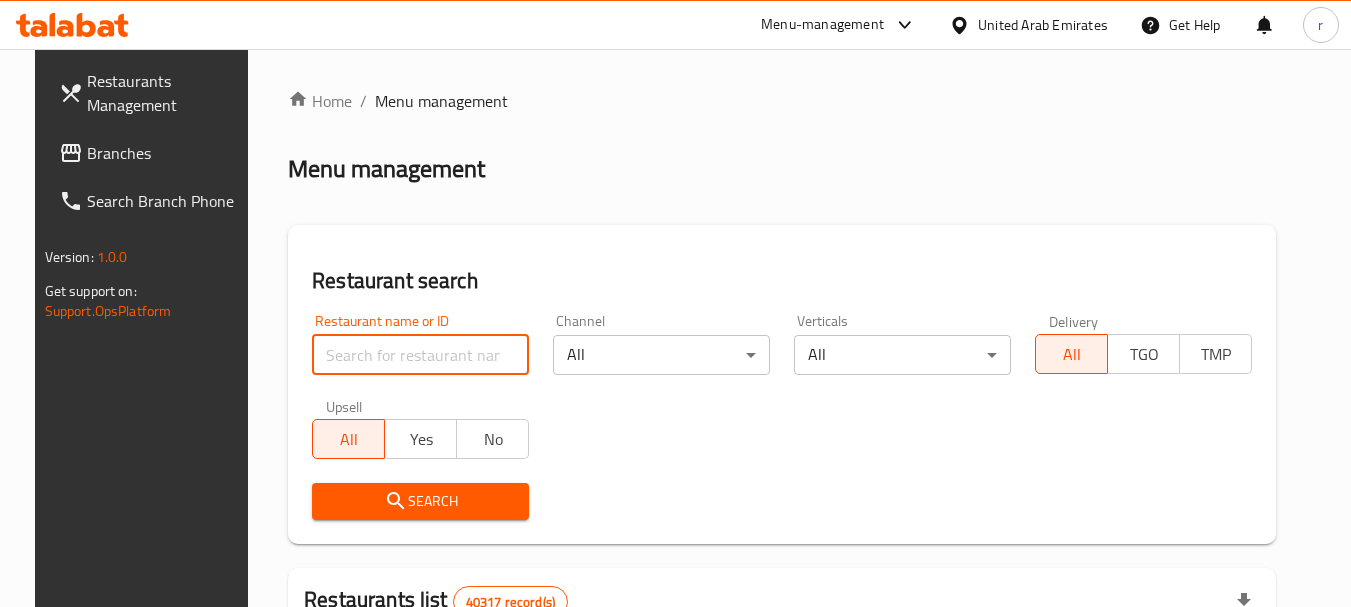 paste on "700937" 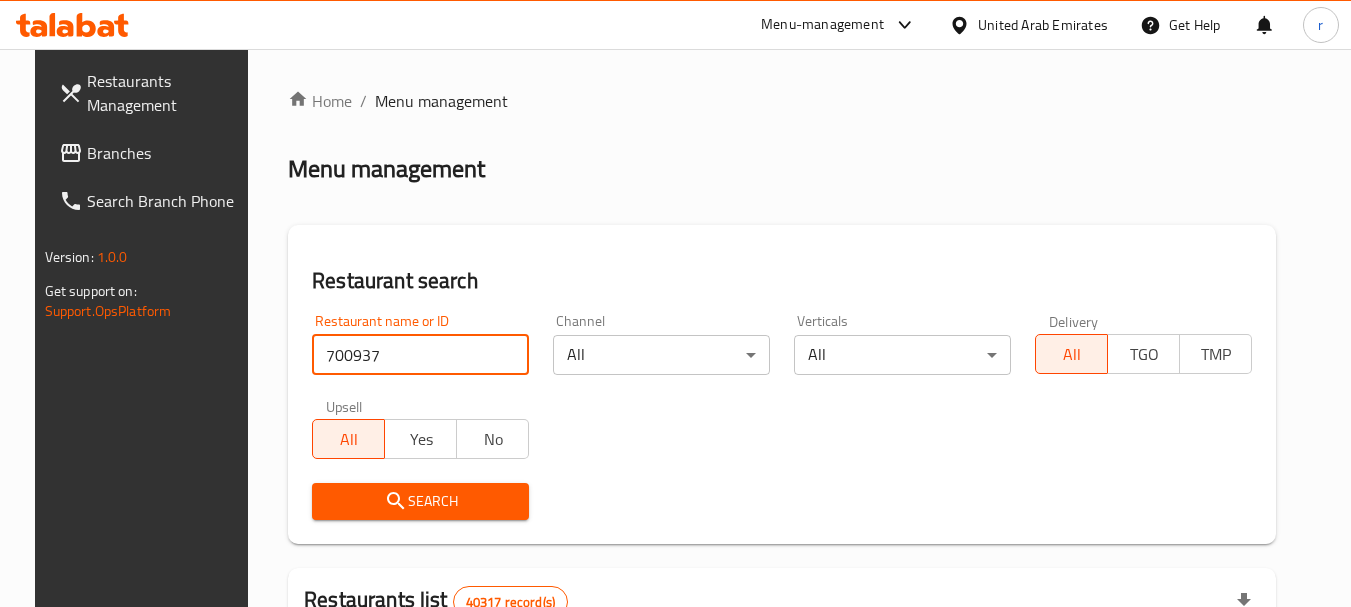 type on "700937" 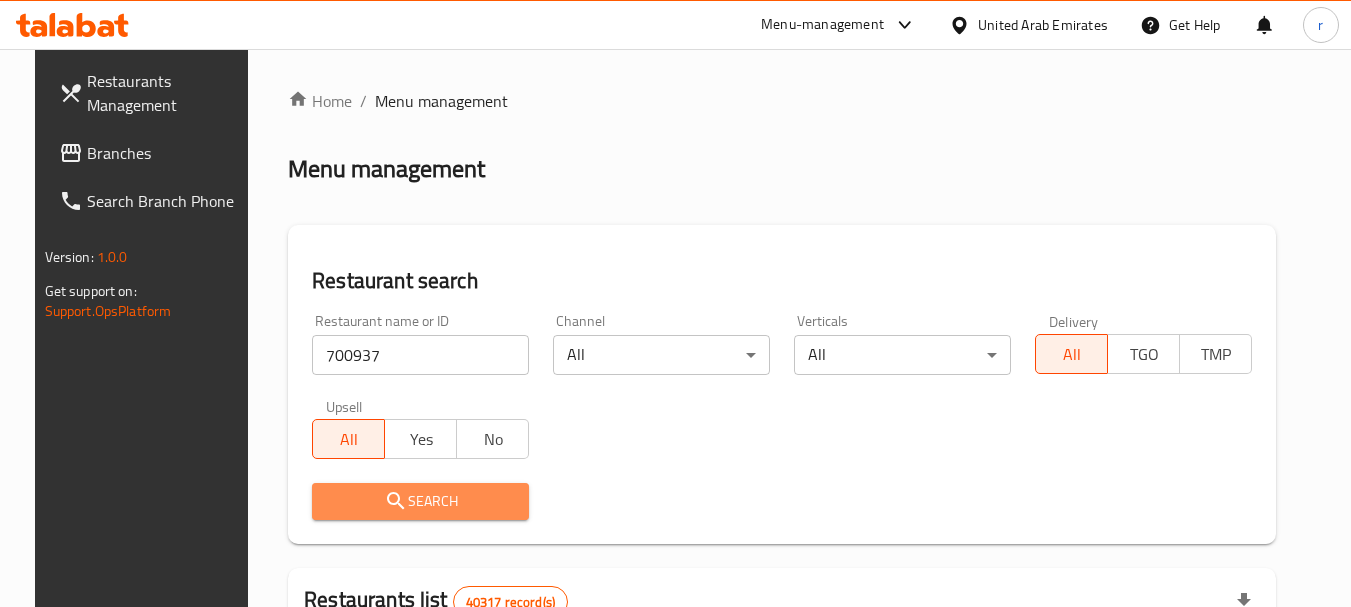 click on "Search" at bounding box center [420, 501] 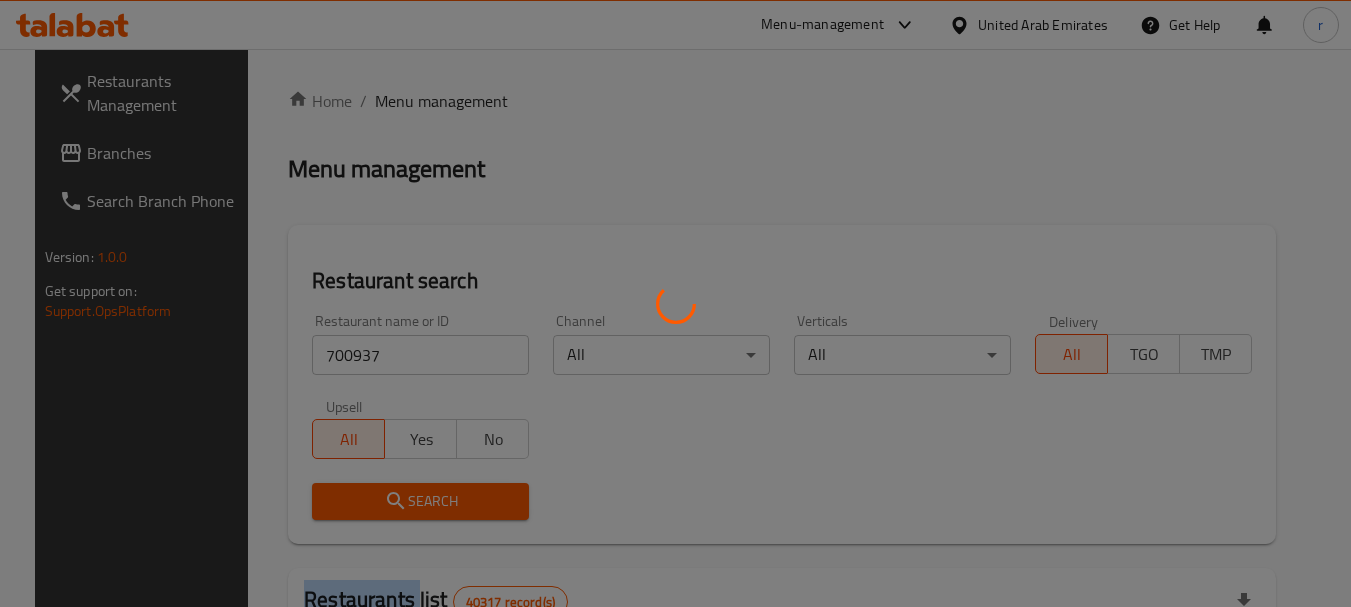 click at bounding box center [675, 303] 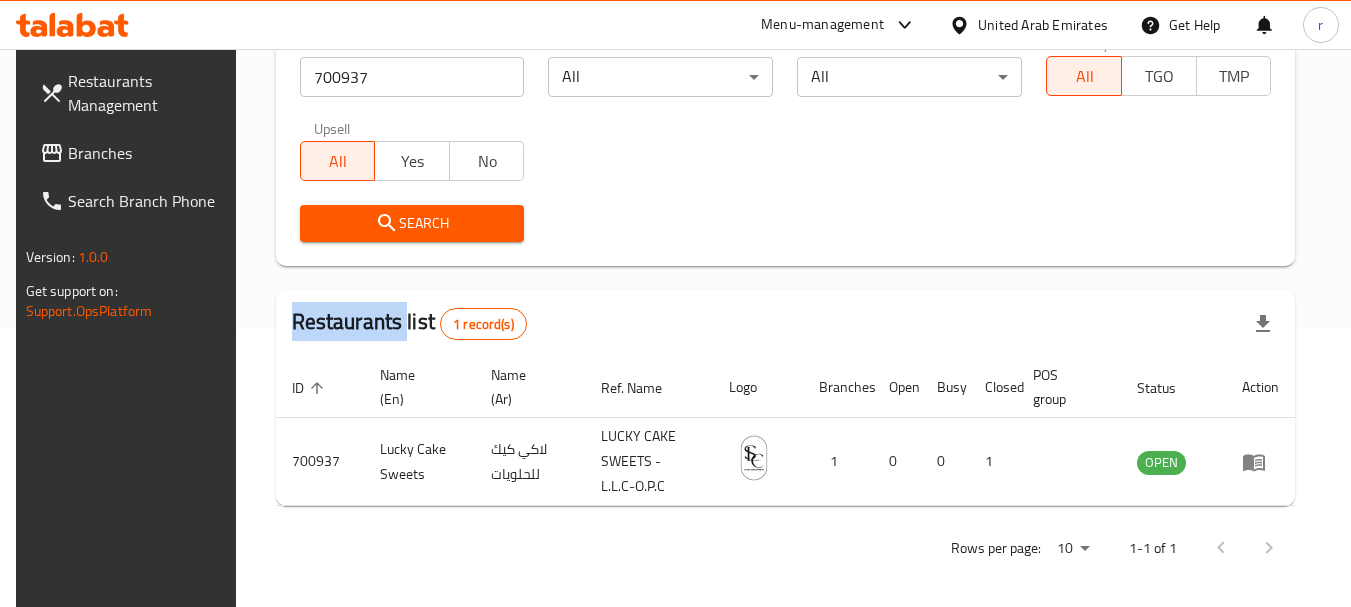 scroll, scrollTop: 285, scrollLeft: 0, axis: vertical 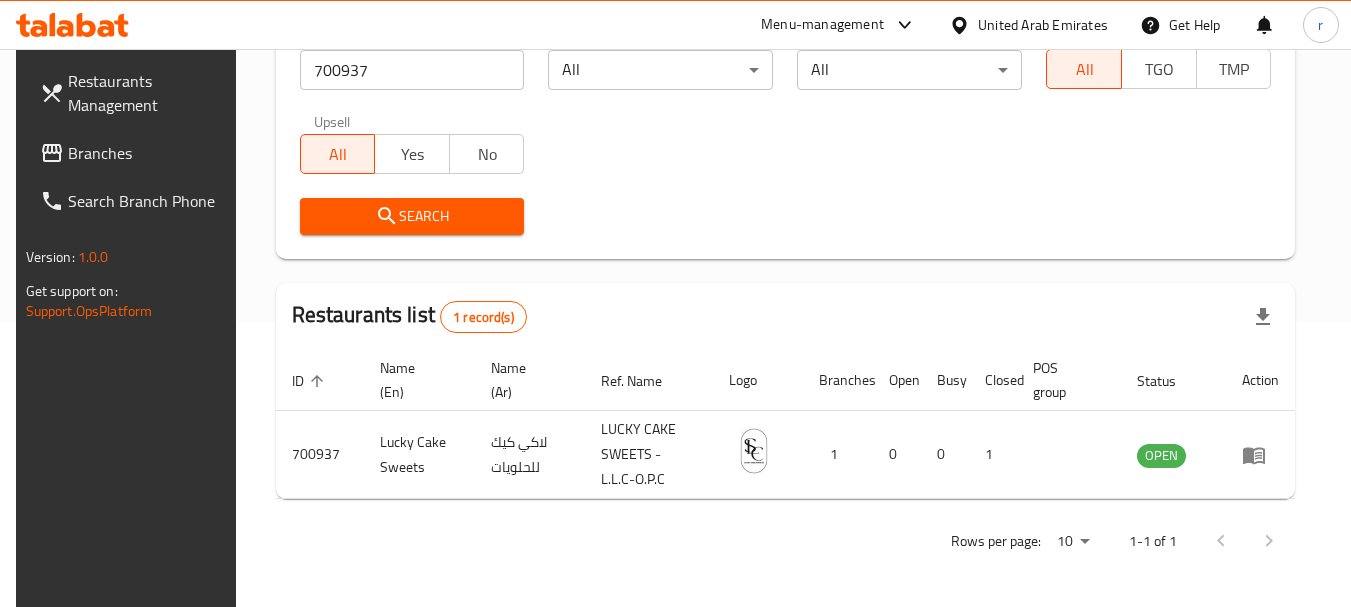 click on "United Arab Emirates" at bounding box center (1043, 25) 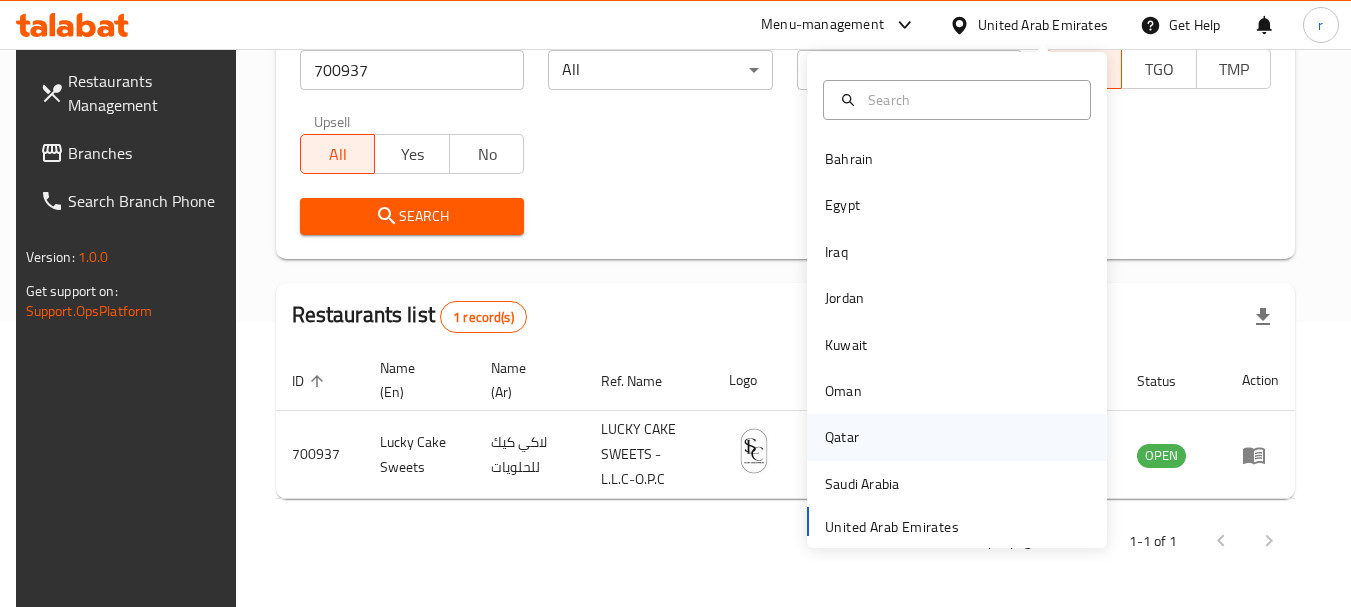 click on "Qatar" at bounding box center (842, 437) 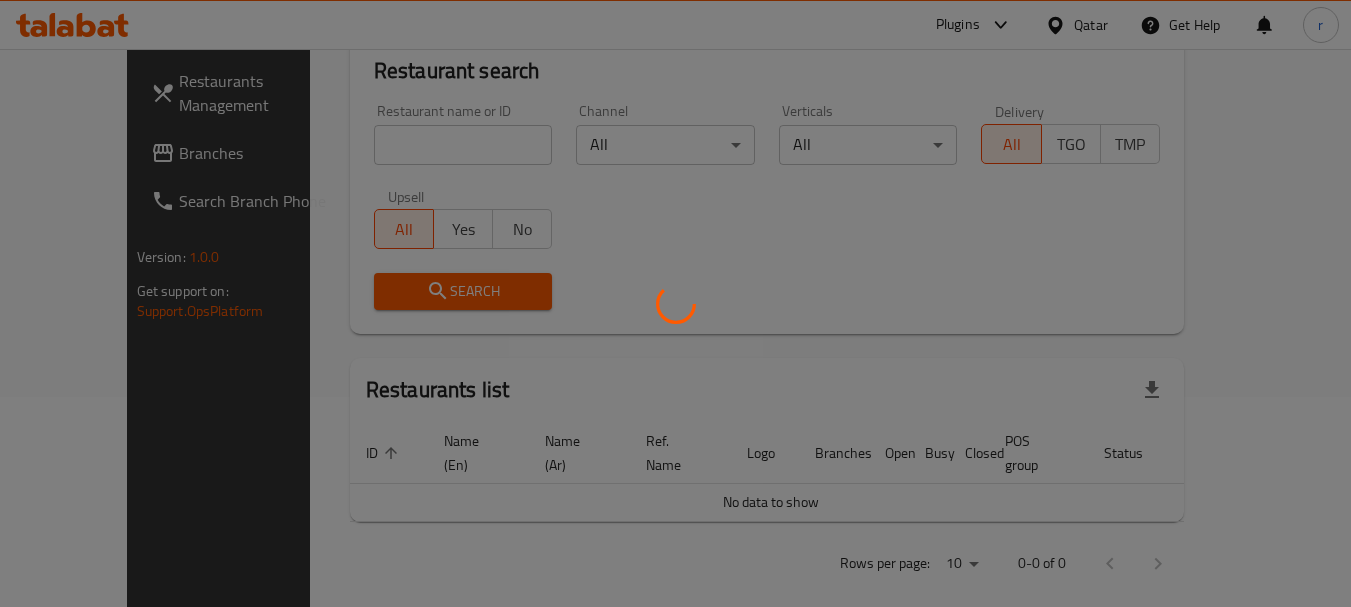 scroll, scrollTop: 285, scrollLeft: 0, axis: vertical 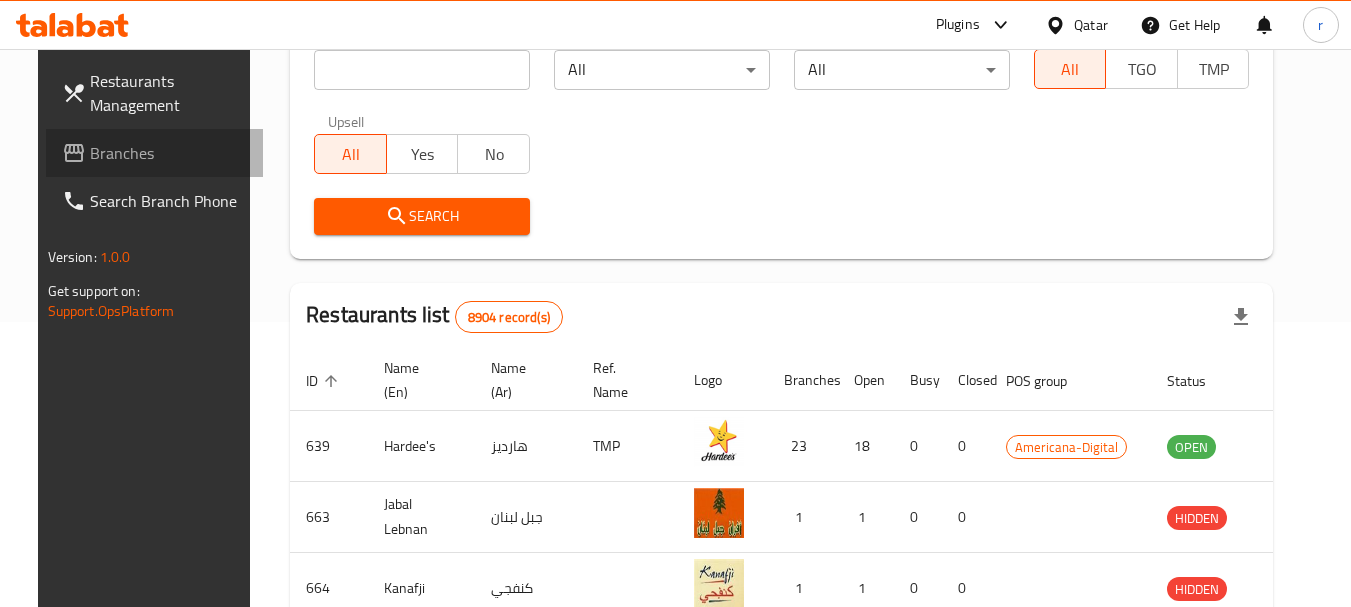 click on "Branches" at bounding box center [169, 153] 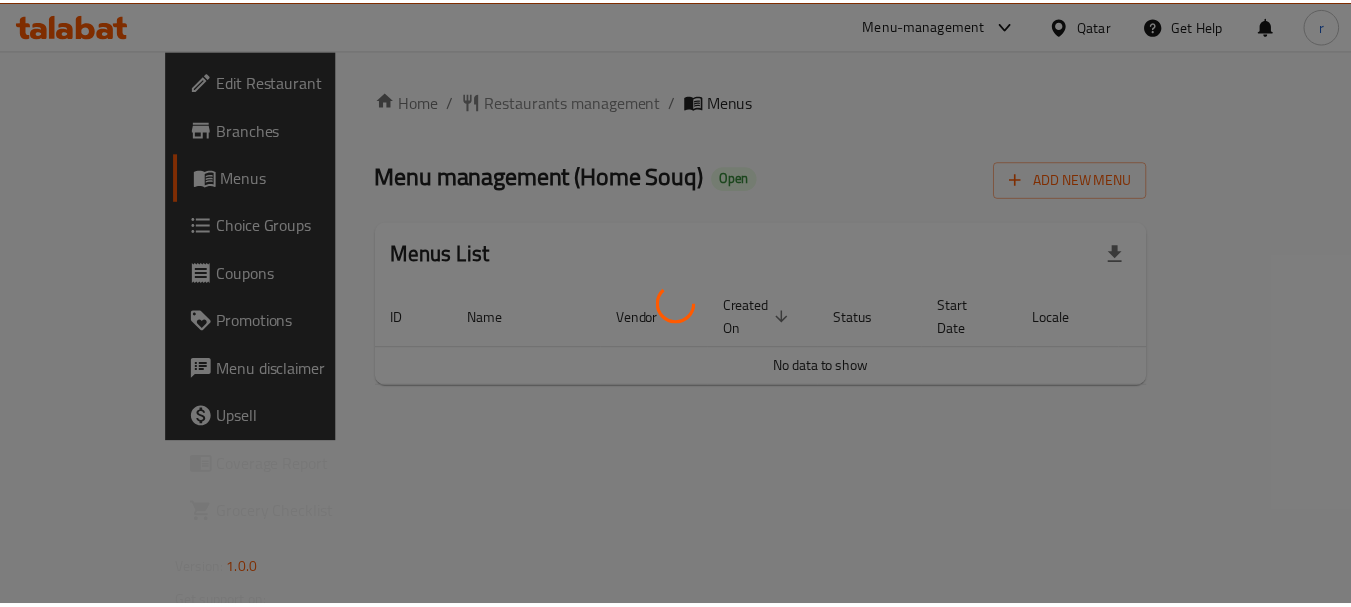 scroll, scrollTop: 0, scrollLeft: 0, axis: both 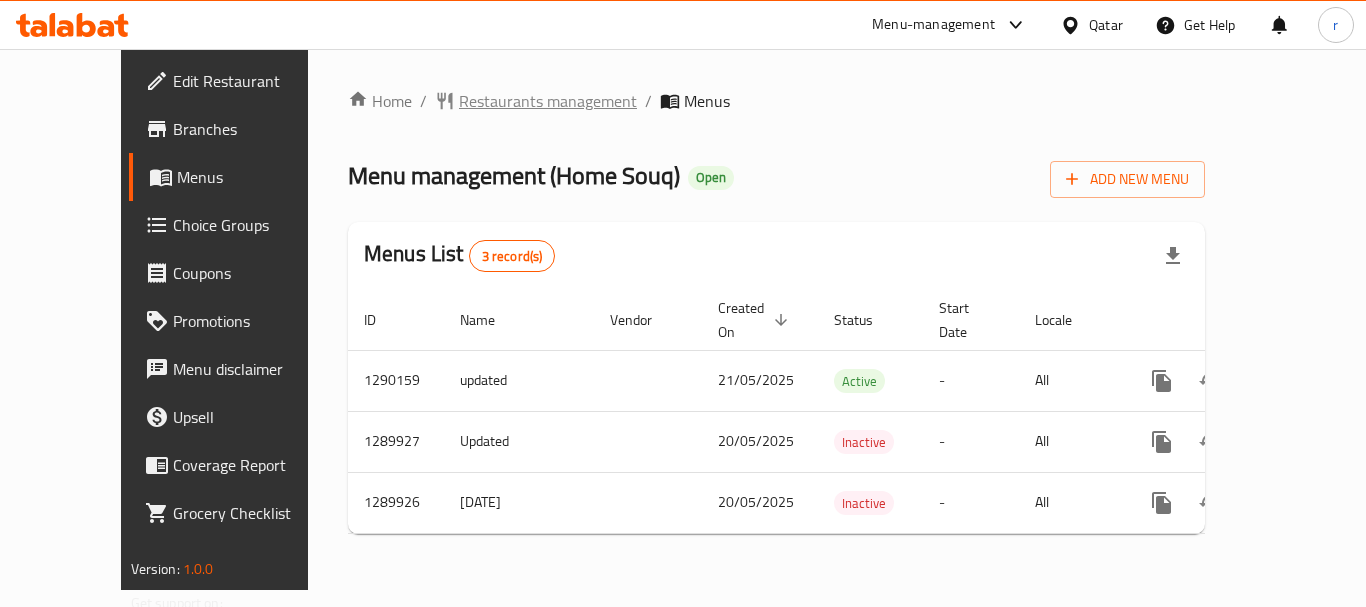 click on "Restaurants management" at bounding box center (548, 101) 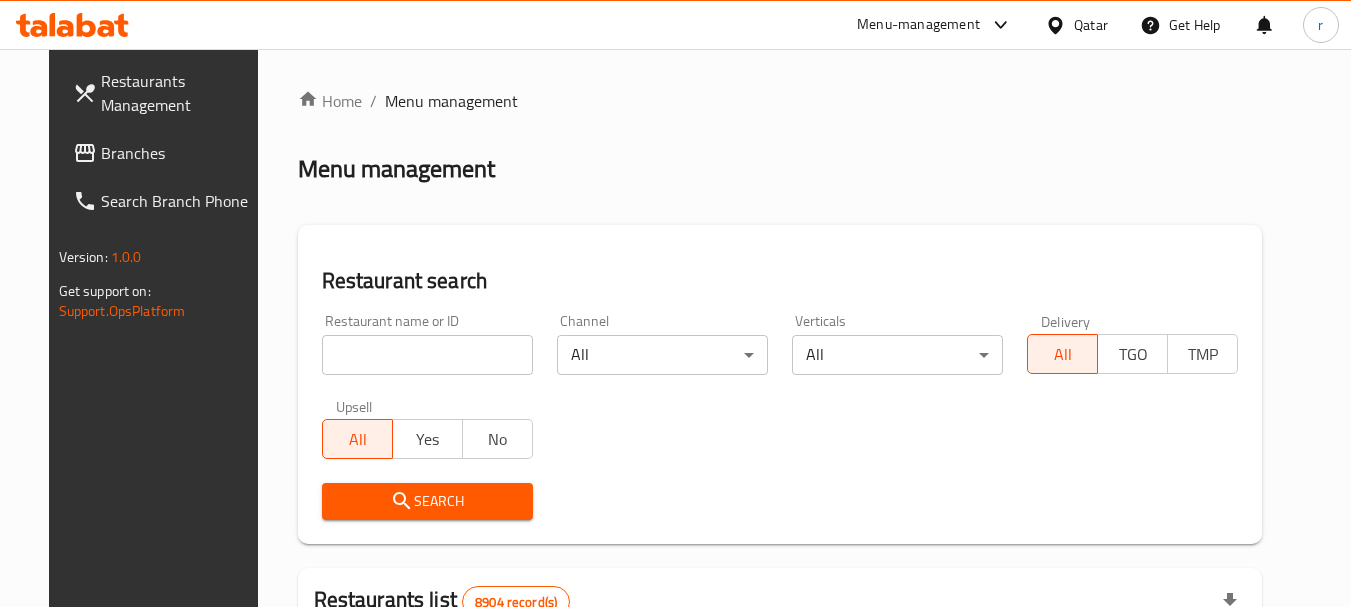 click at bounding box center [427, 355] 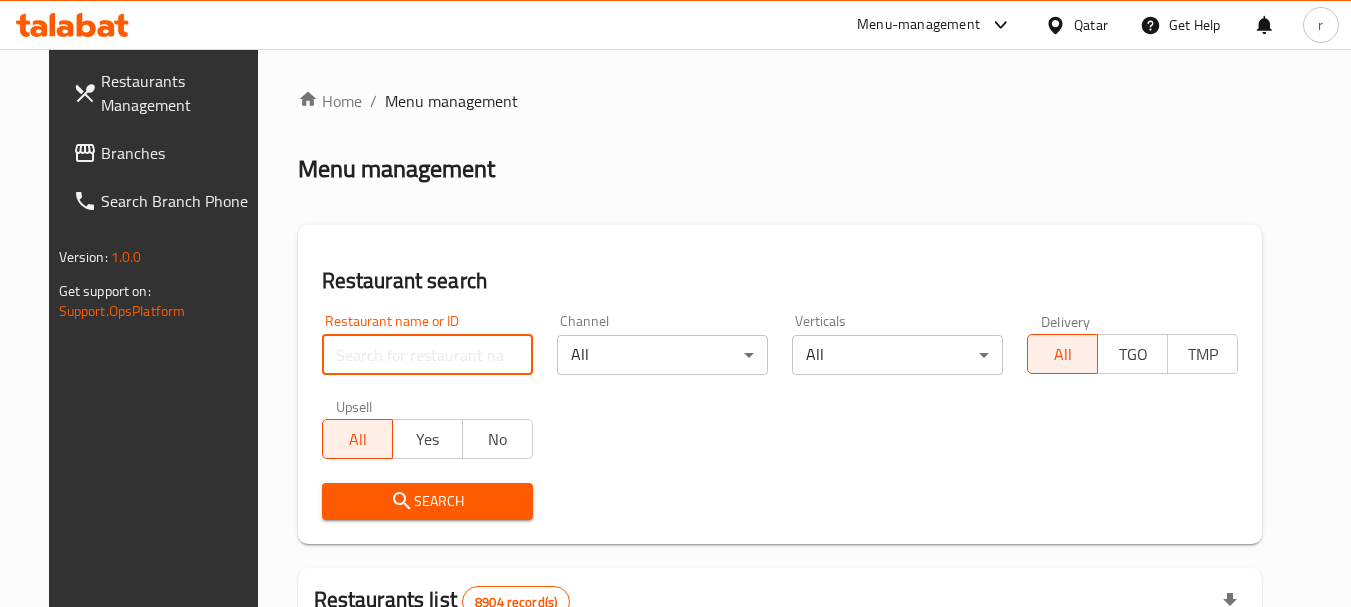 paste on "697792" 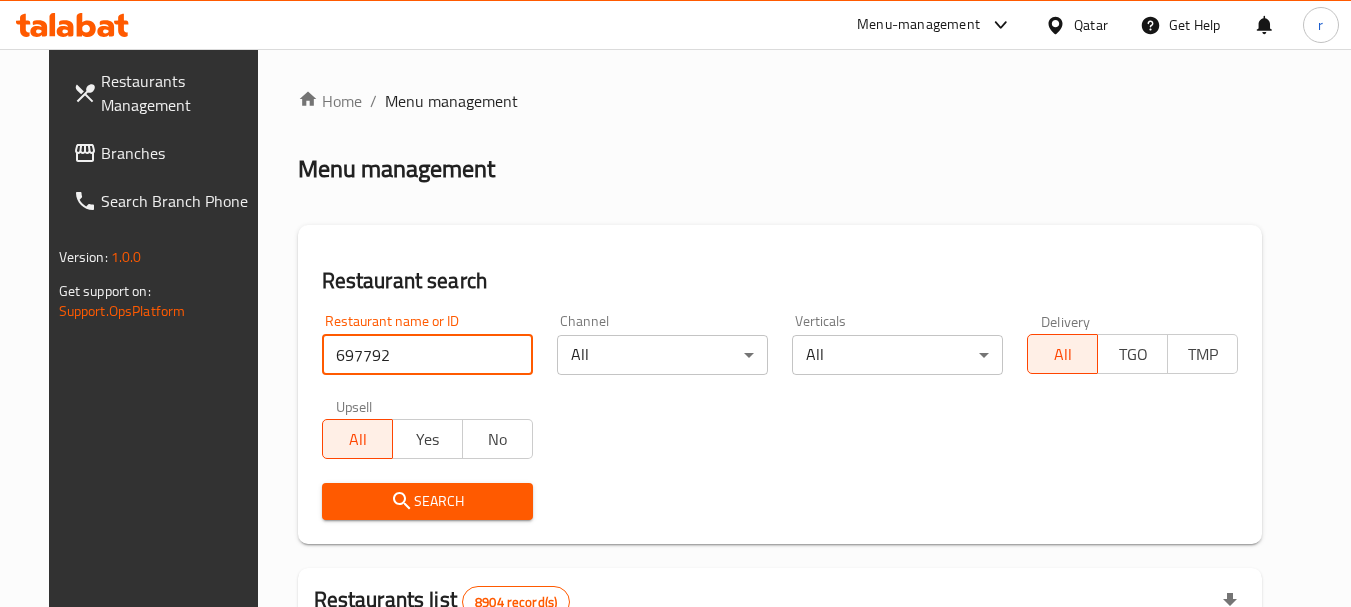 type on "697792" 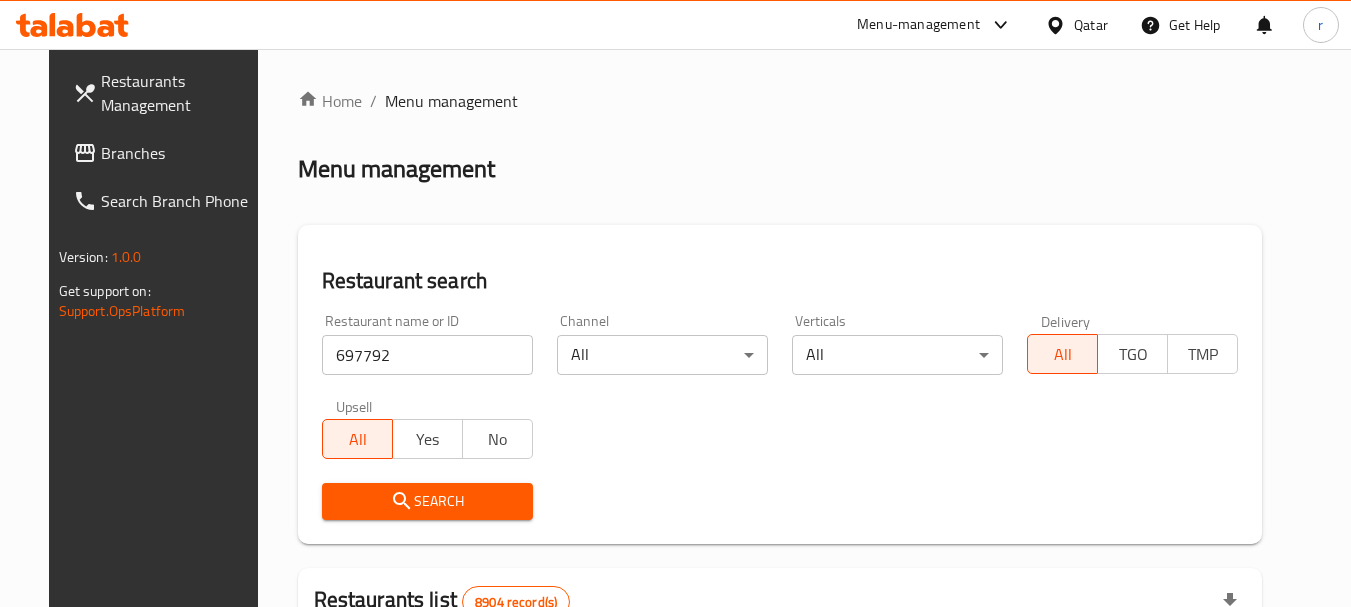click on "Search" at bounding box center (427, 501) 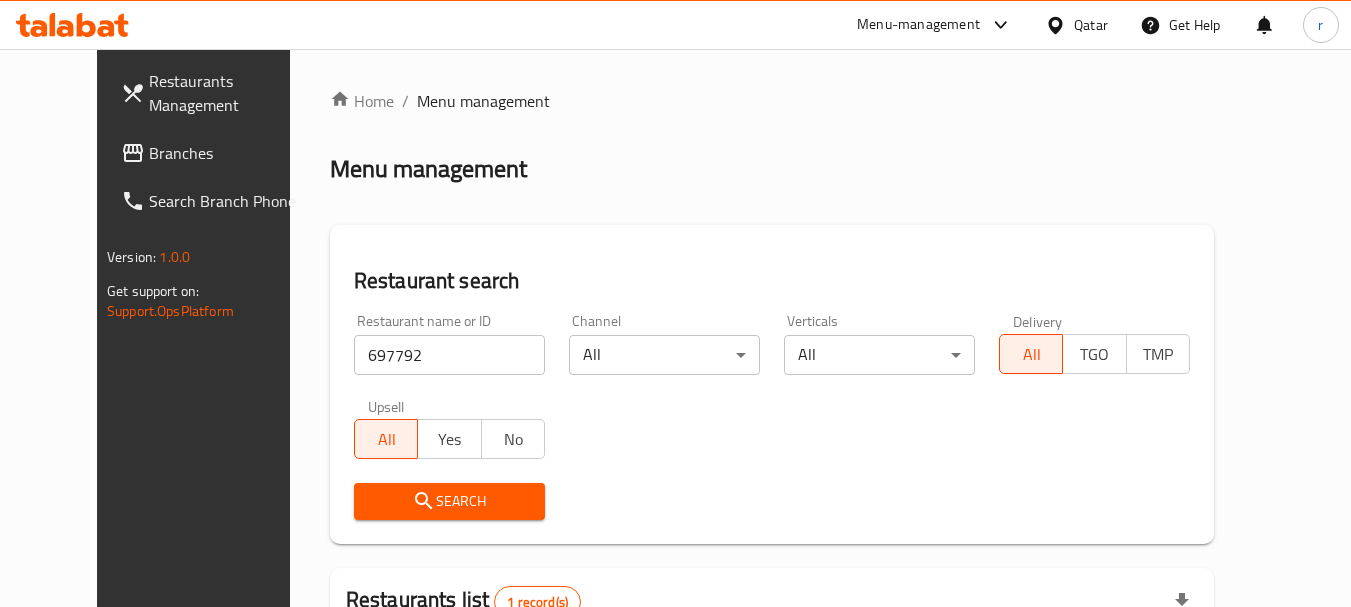 click on "Search" at bounding box center (449, 501) 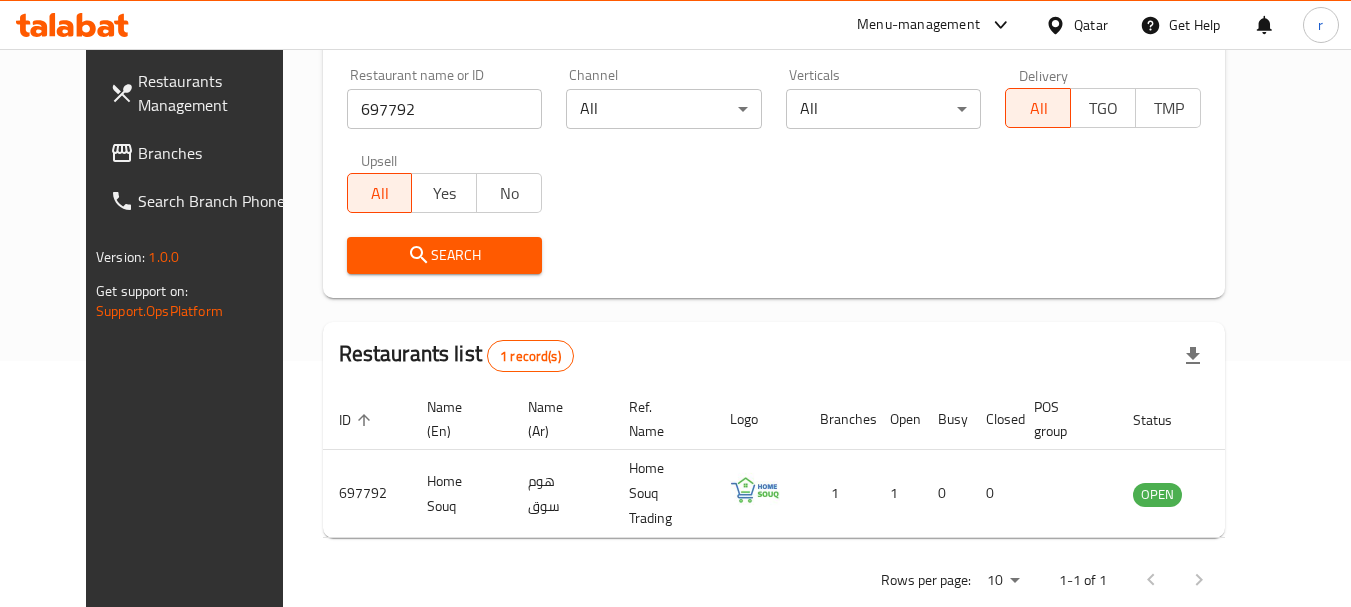 scroll, scrollTop: 260, scrollLeft: 0, axis: vertical 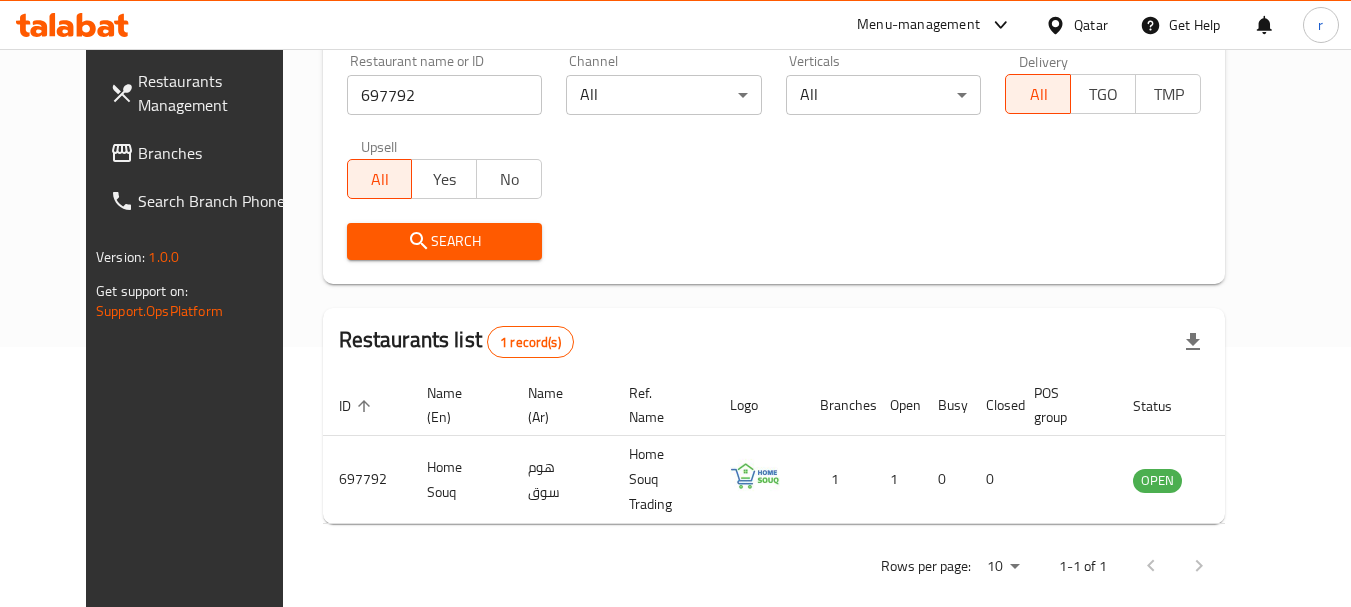 click on "Qatar" at bounding box center (1091, 25) 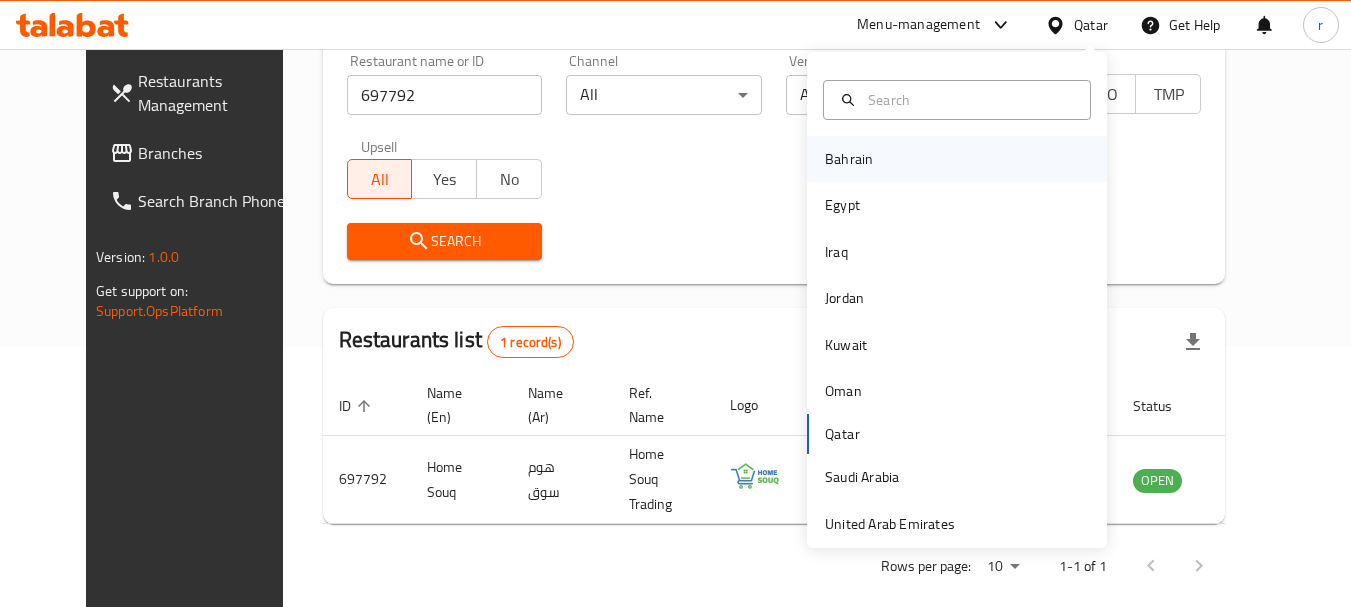 click on "Bahrain" at bounding box center [849, 159] 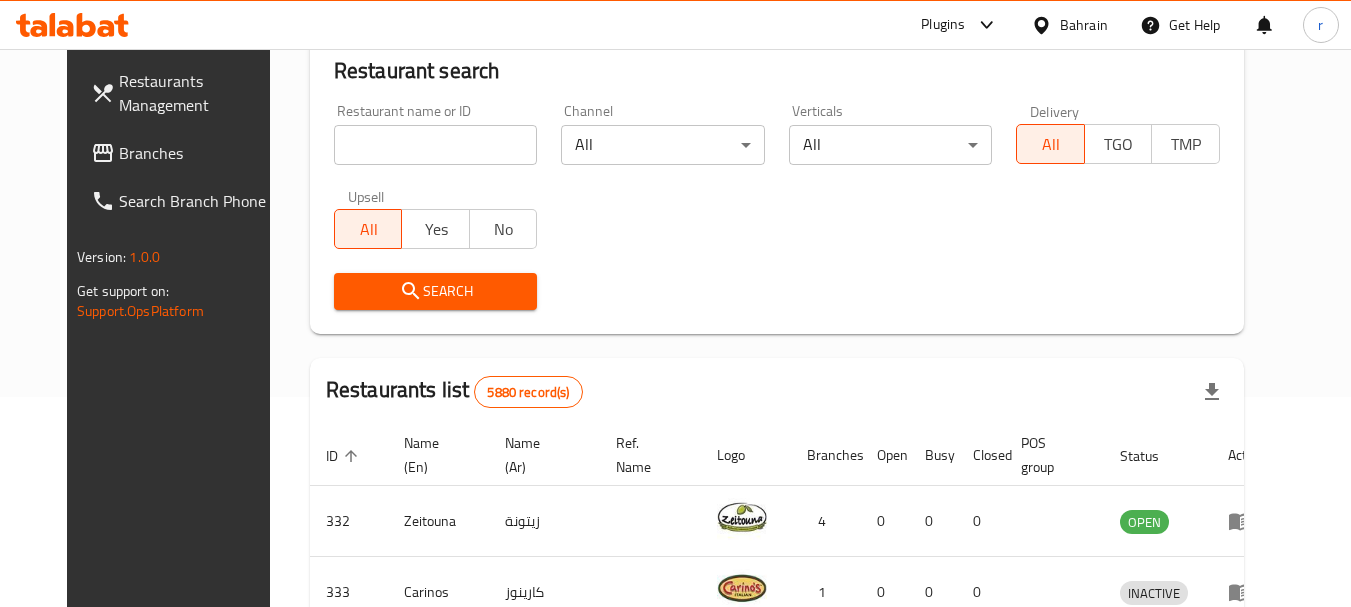 scroll, scrollTop: 260, scrollLeft: 0, axis: vertical 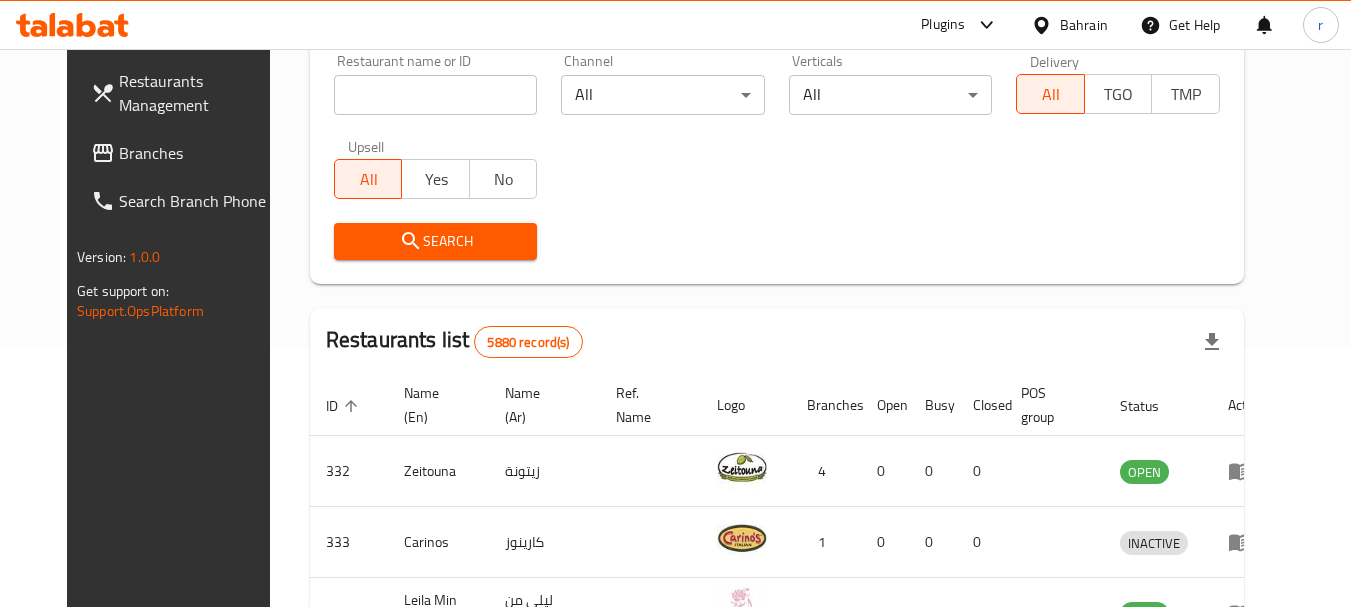 click on "Branches" at bounding box center [198, 153] 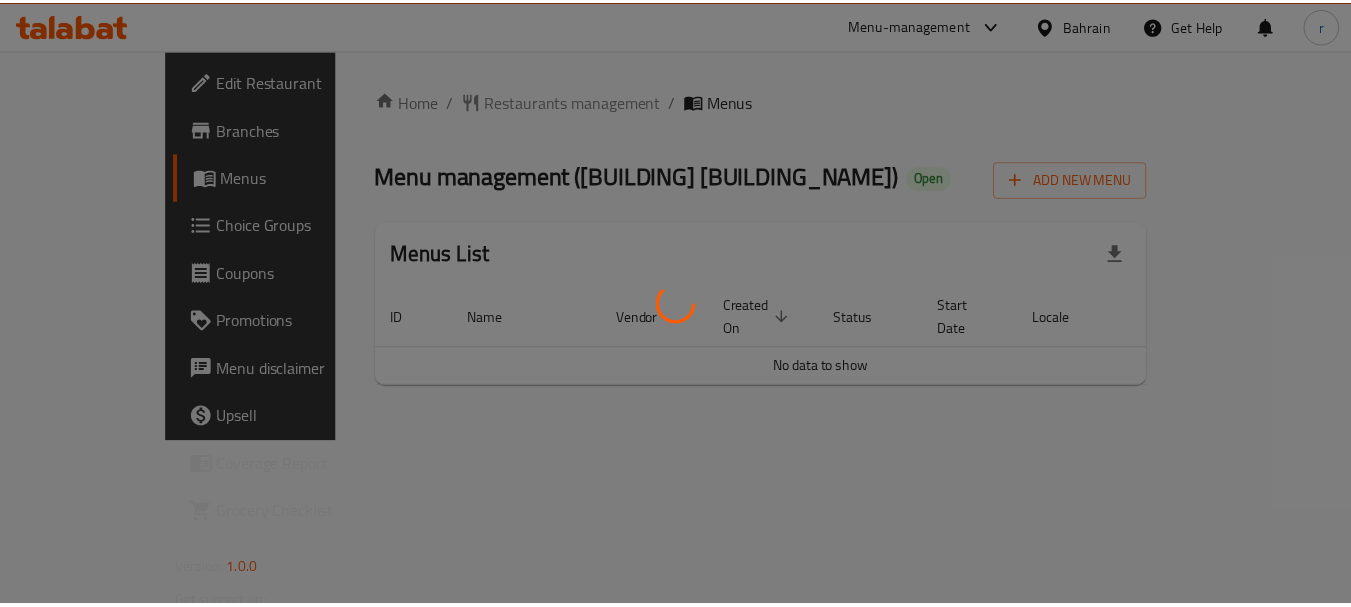 scroll, scrollTop: 0, scrollLeft: 0, axis: both 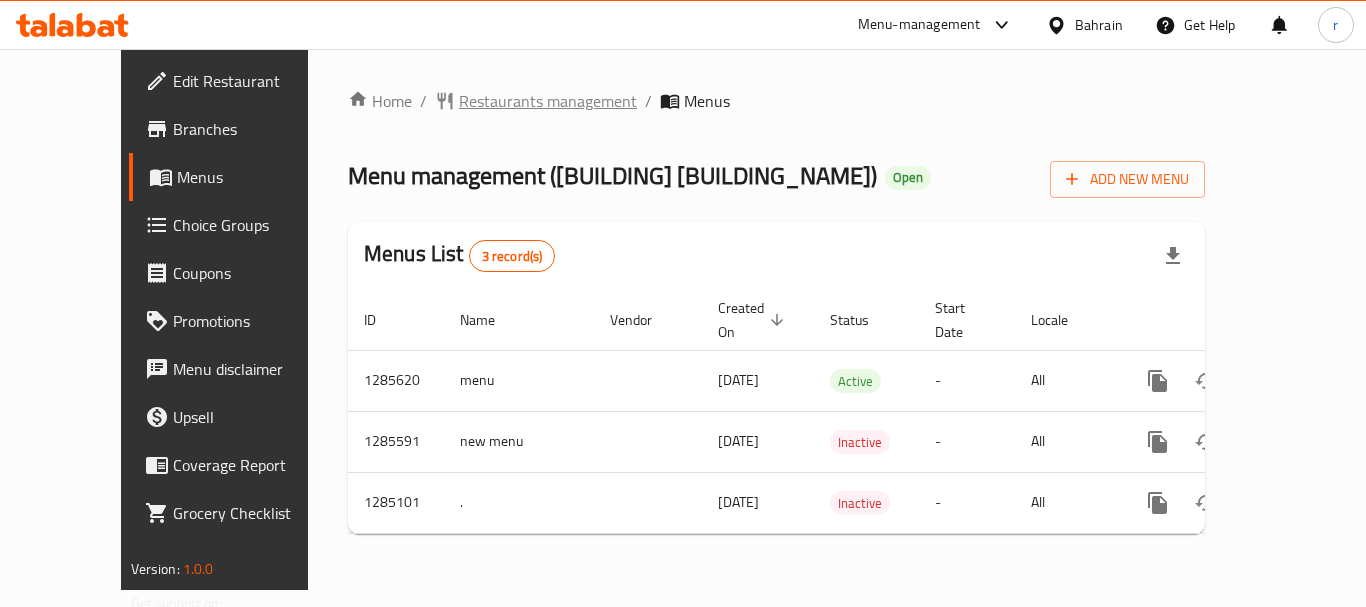 click on "Restaurants management" at bounding box center [548, 101] 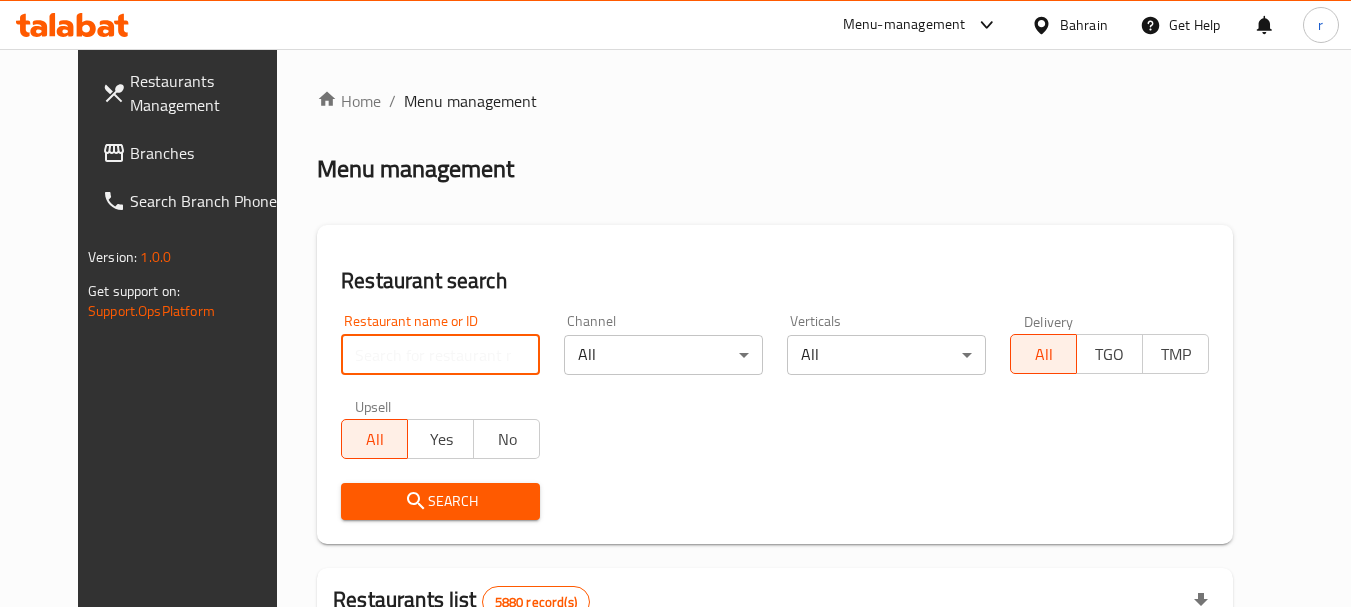 paste on "695700" 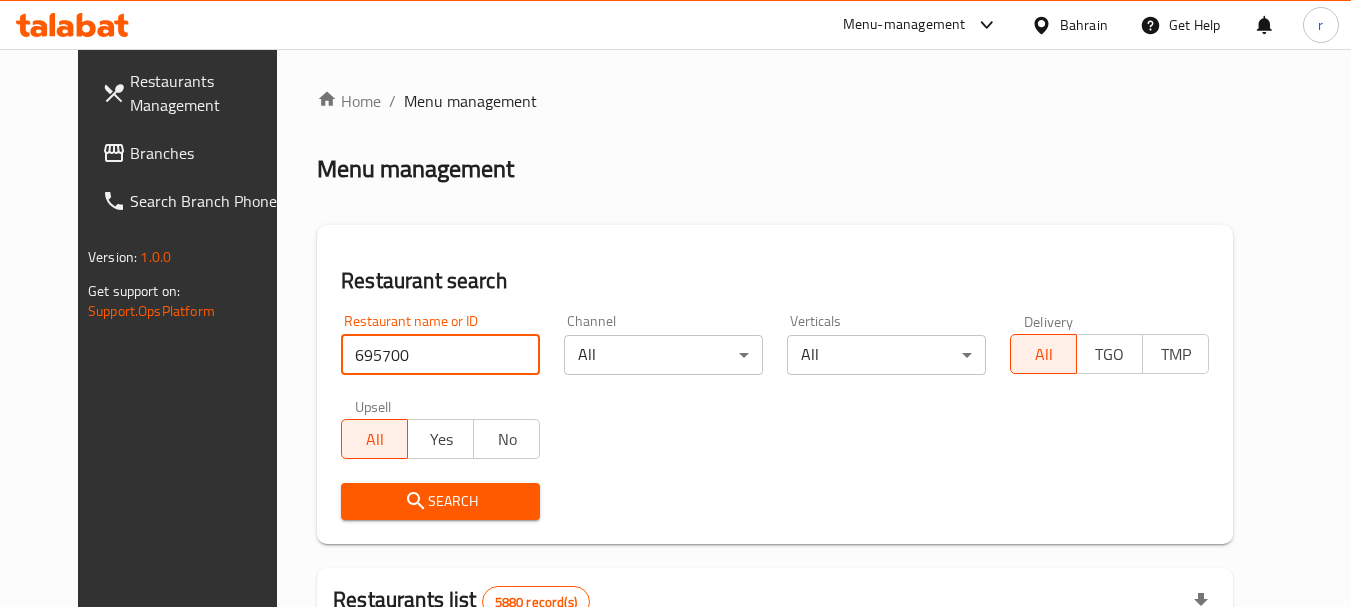 type on "695700" 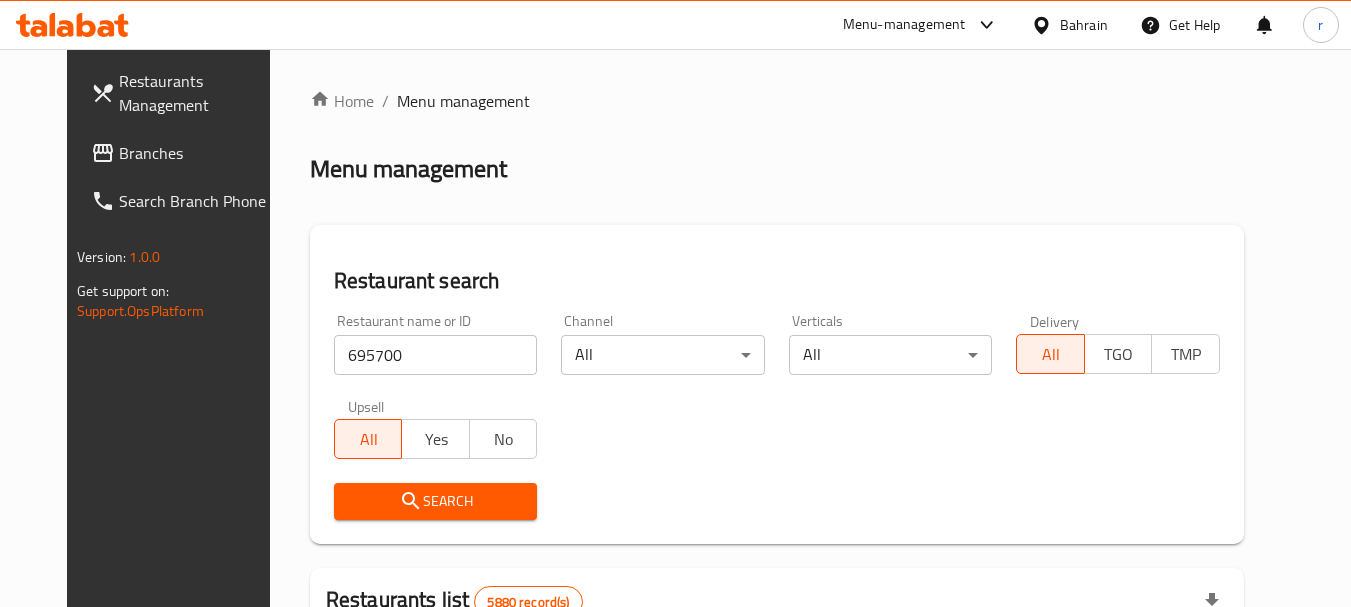 scroll, scrollTop: 200, scrollLeft: 0, axis: vertical 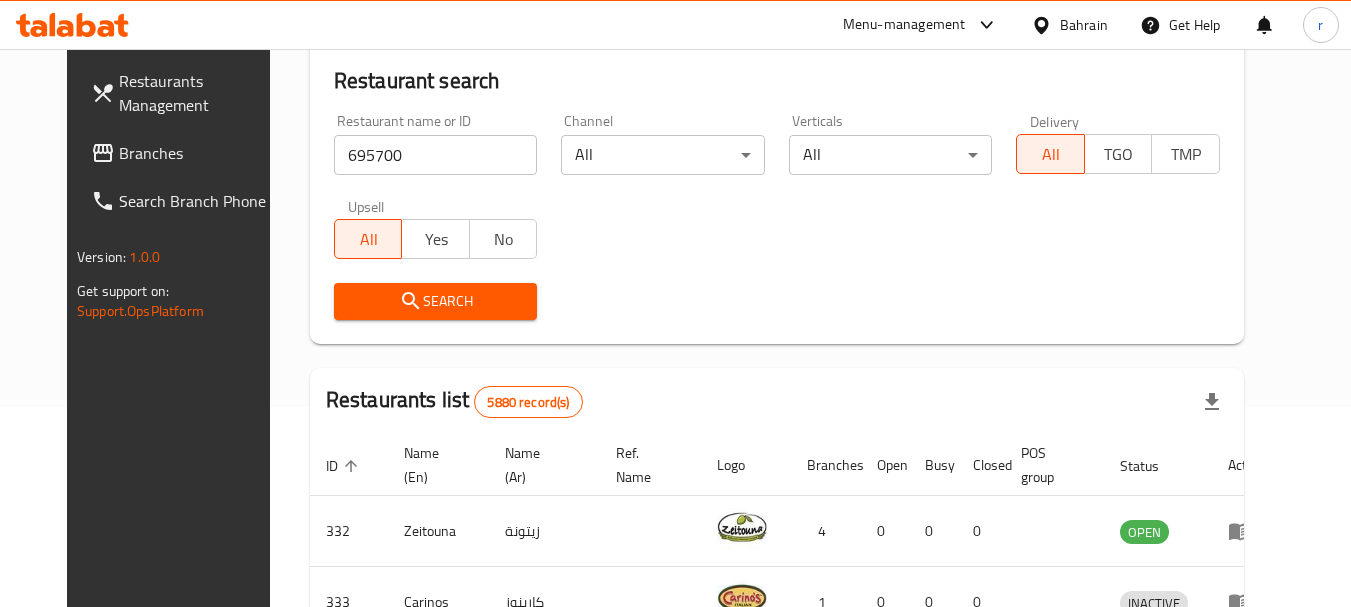 click on "Search" at bounding box center [436, 301] 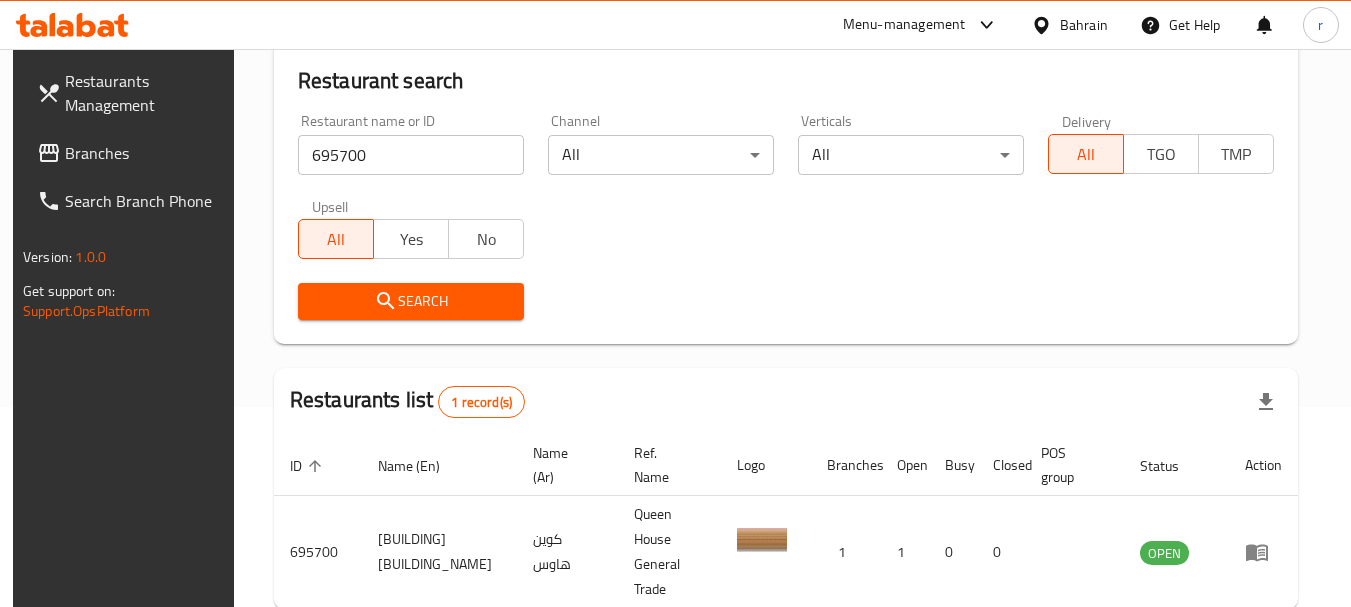 scroll, scrollTop: 268, scrollLeft: 0, axis: vertical 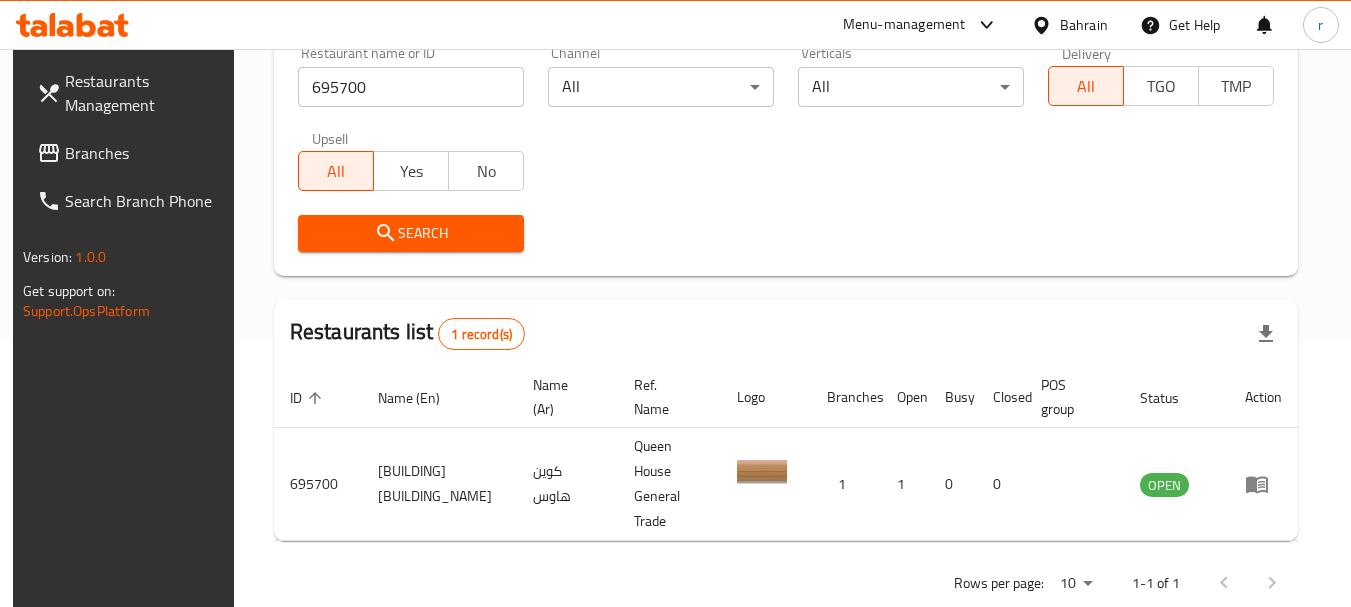 click at bounding box center [1045, 25] 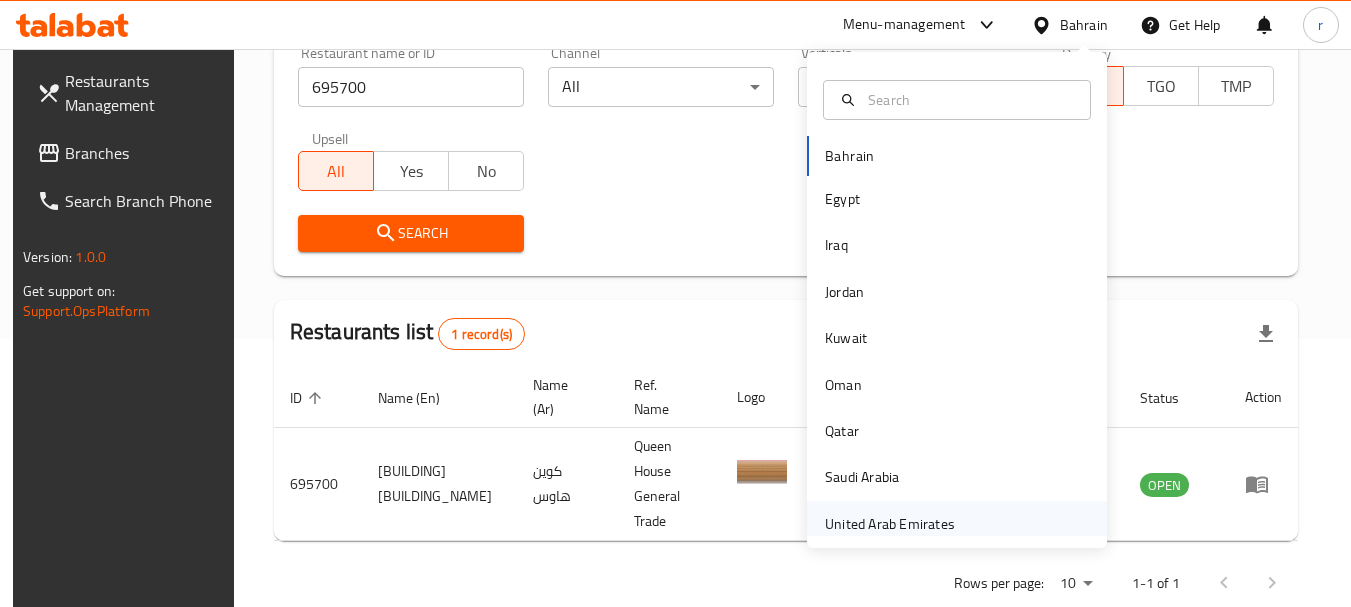click on "United Arab Emirates" at bounding box center [890, 524] 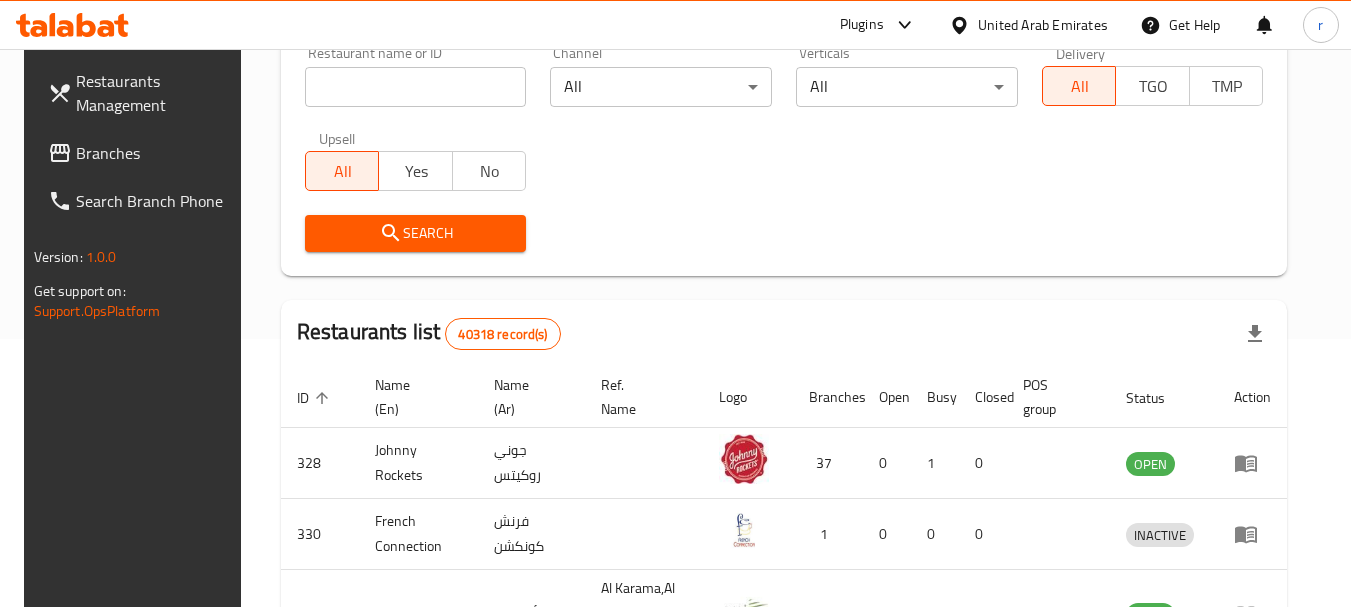 scroll, scrollTop: 0, scrollLeft: 0, axis: both 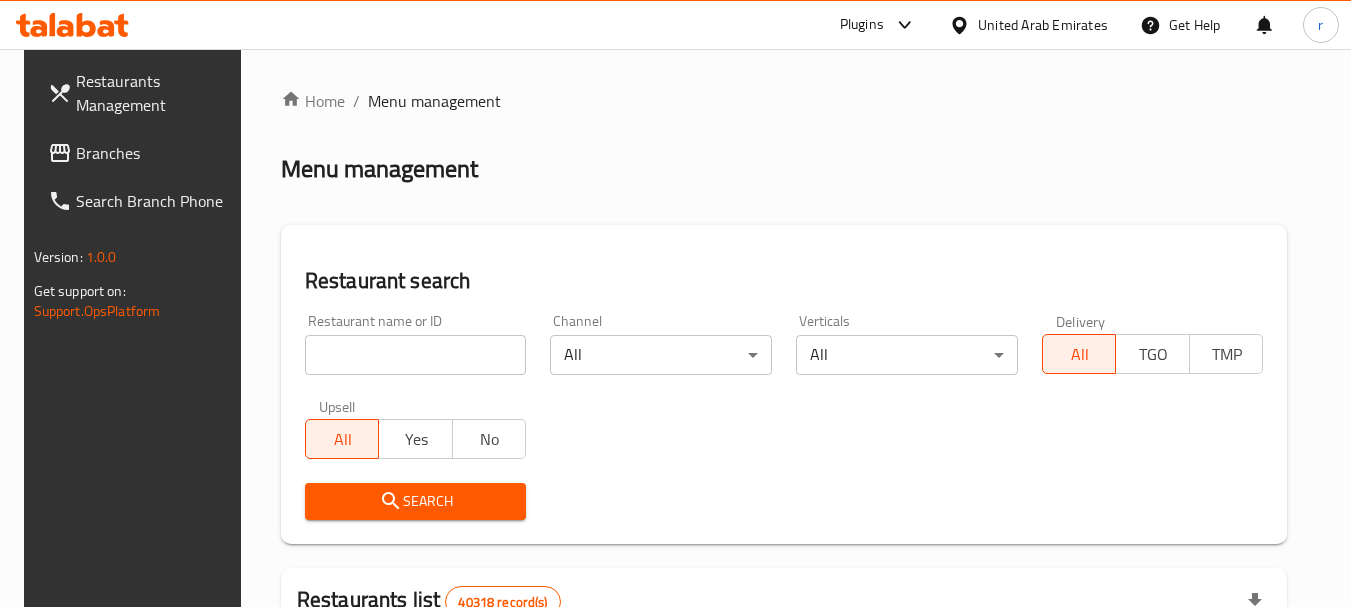click on "Branches" at bounding box center [155, 153] 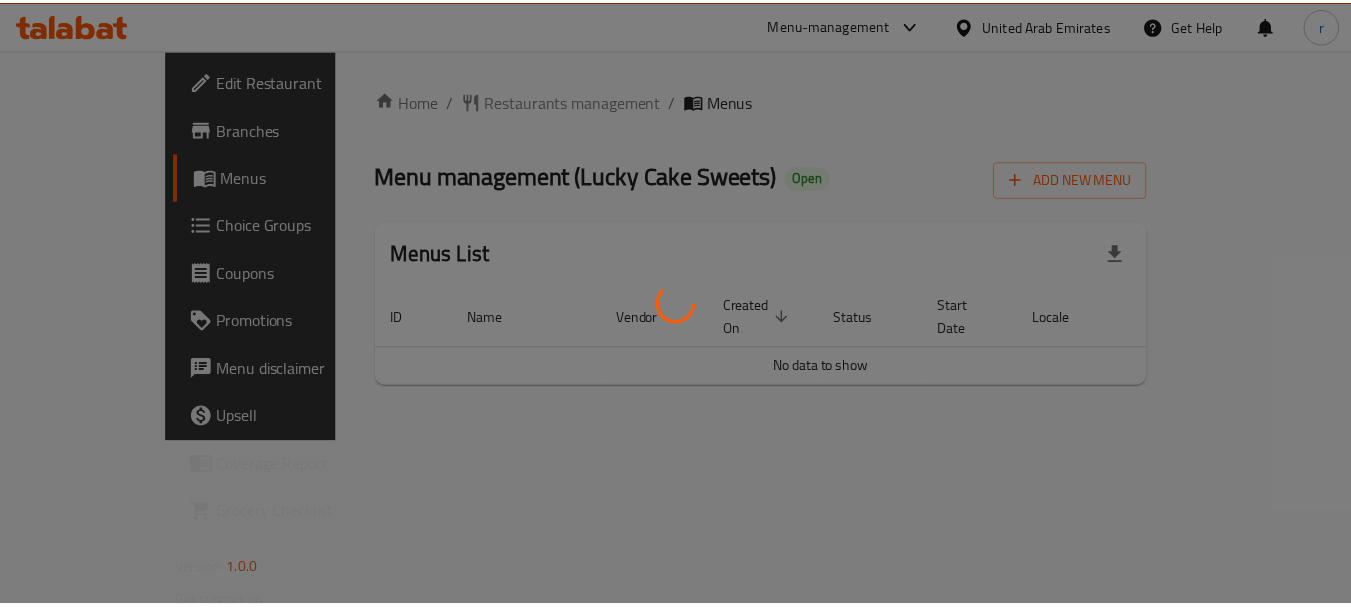 scroll, scrollTop: 0, scrollLeft: 0, axis: both 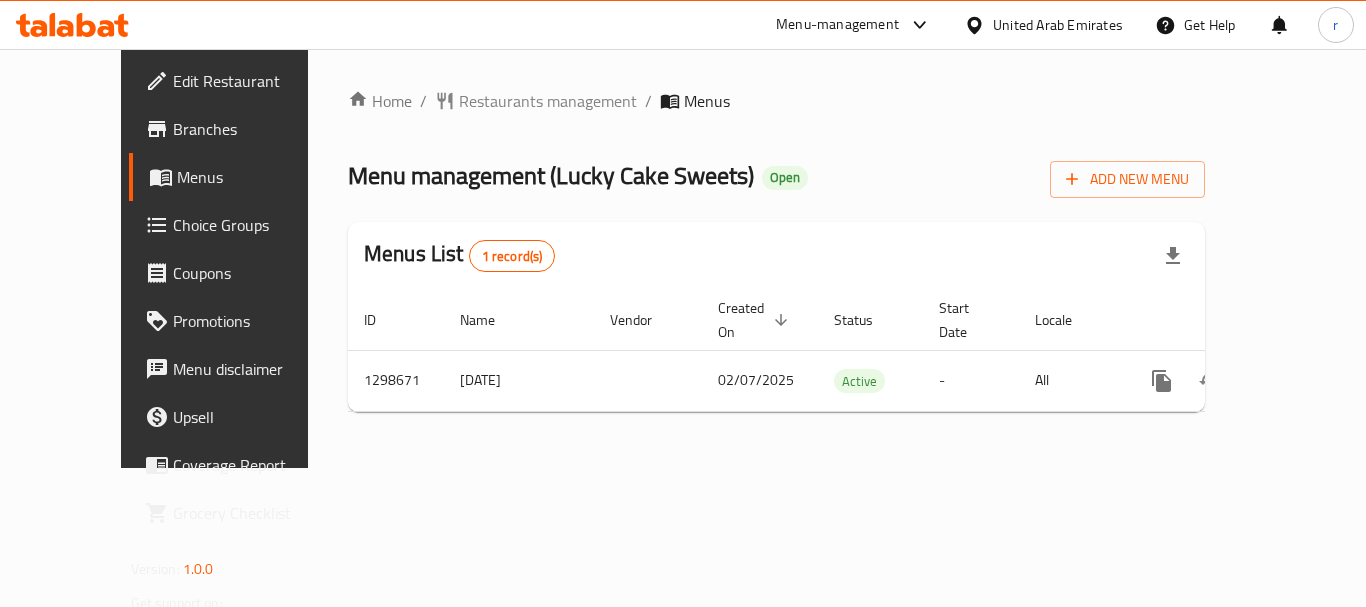click on "Home / Restaurants management / Menus Menu management ( Lucky Cake Sweets )  Open Add New Menu Menus List   1 record(s) ID Name Vendor Created On sorted descending Status Start Date Locale Actions 1298671 [DATE] [DATE] Active - All" at bounding box center (776, 258) 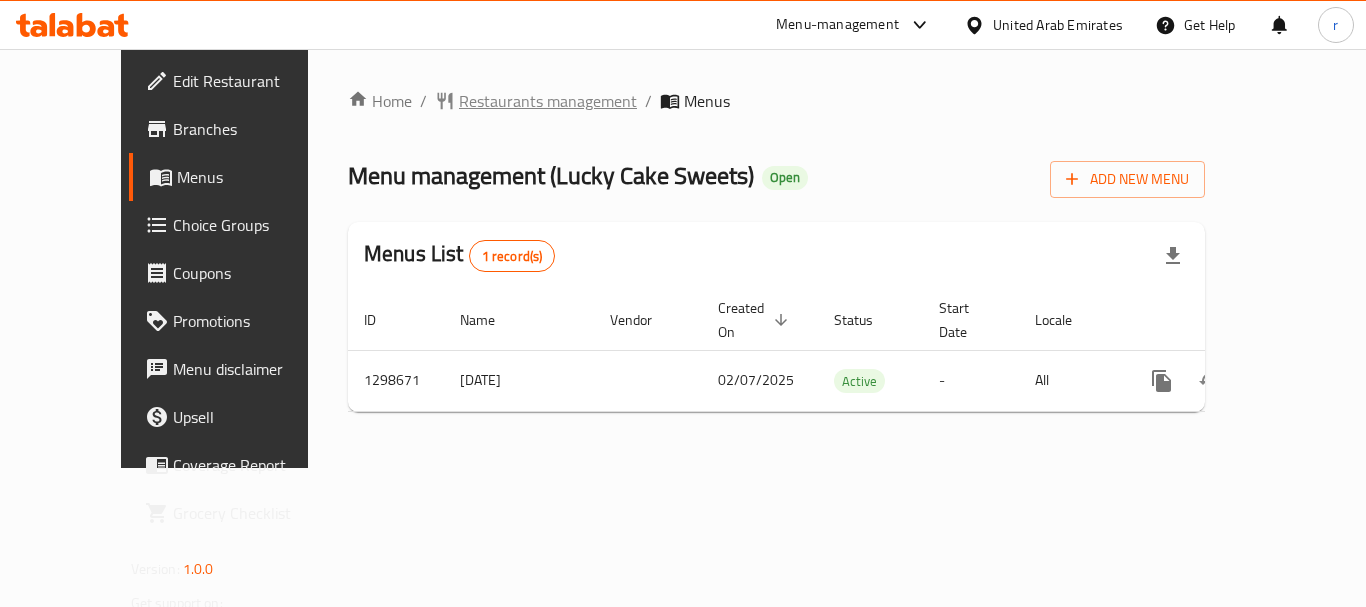 click on "Restaurants management" at bounding box center (548, 101) 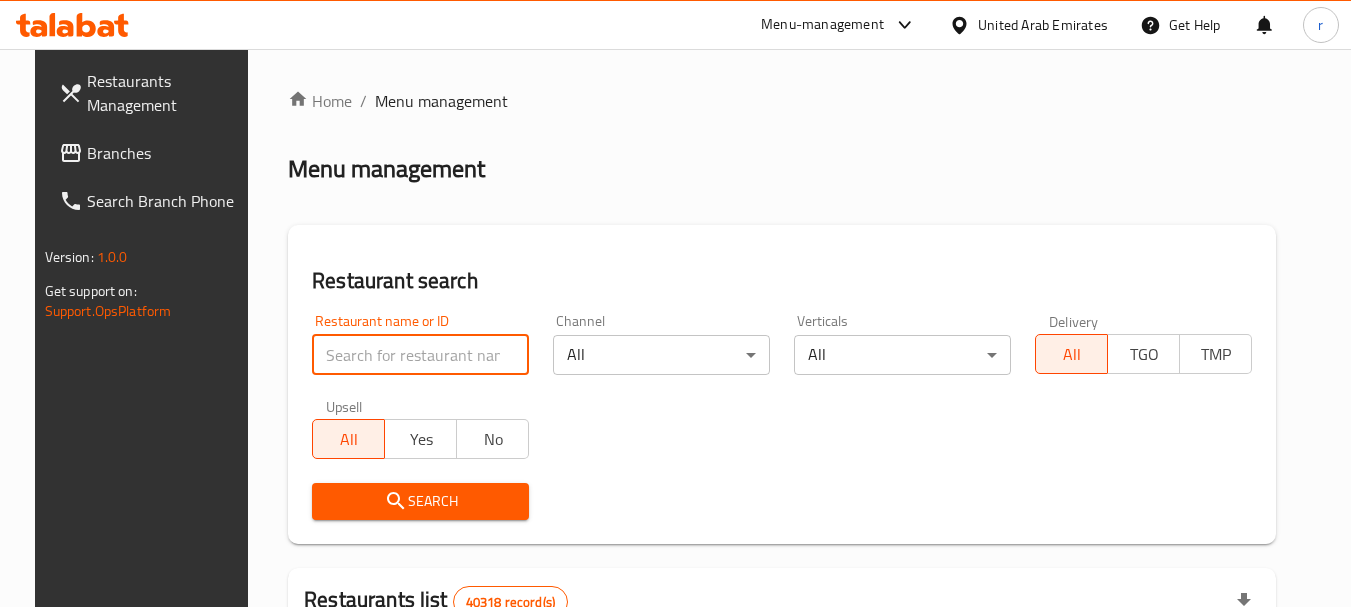 click at bounding box center [420, 355] 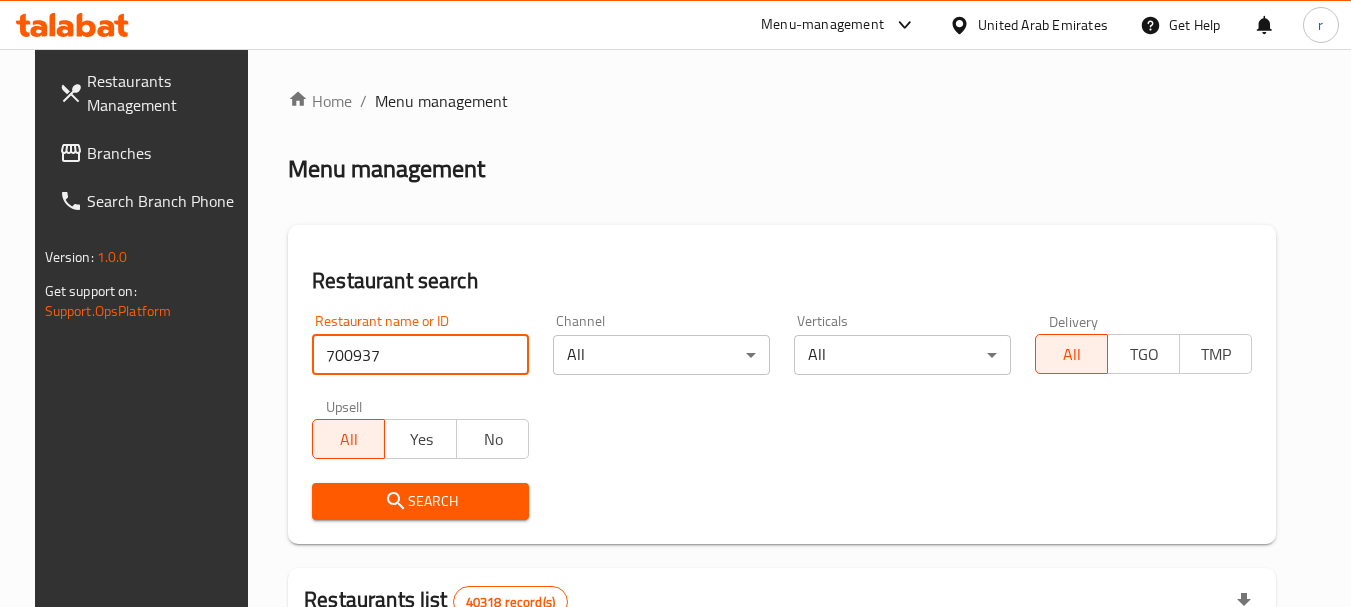type on "700937" 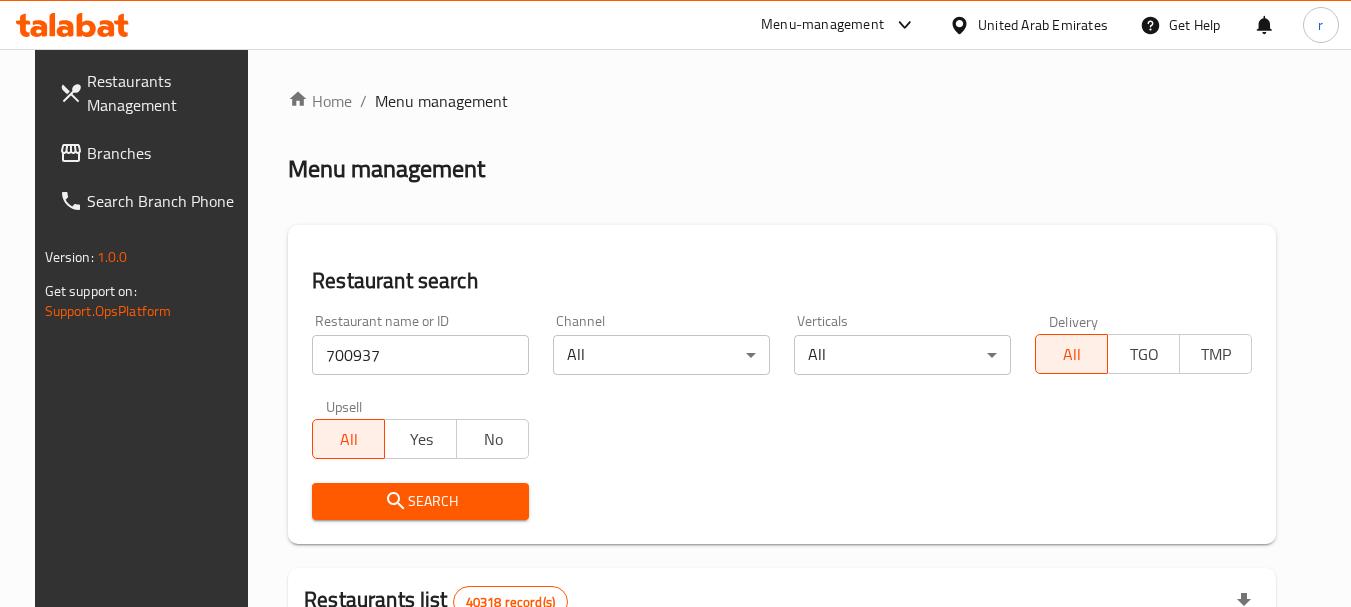 click on "Search" at bounding box center [420, 501] 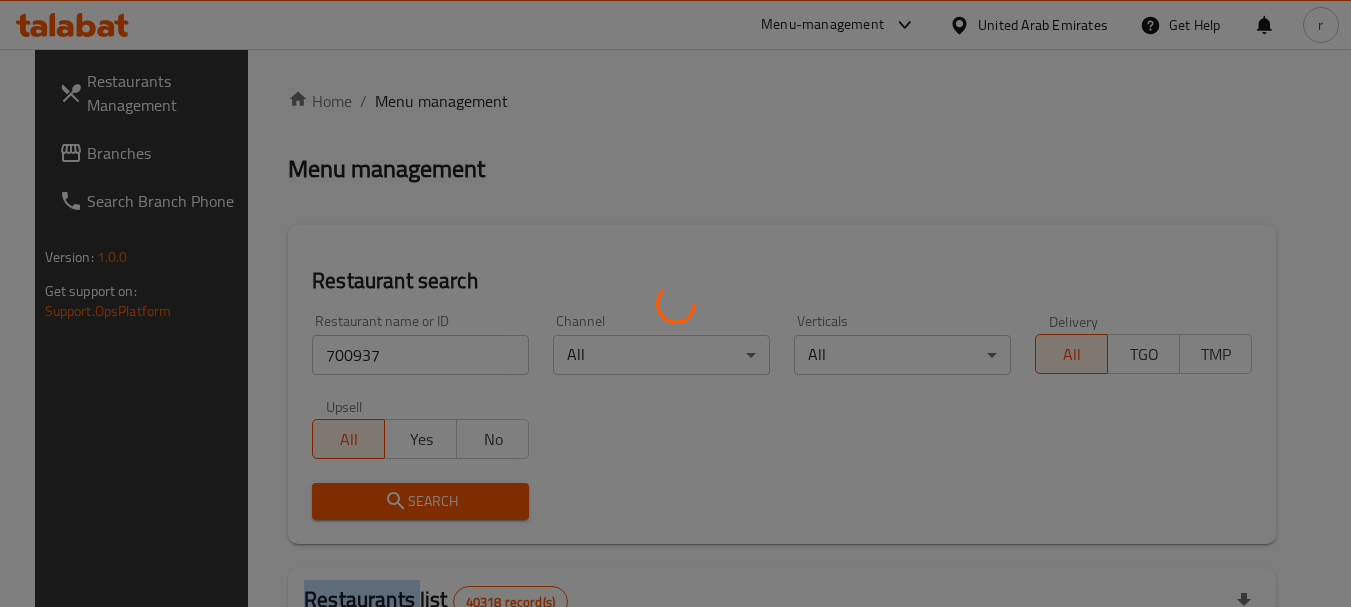 click at bounding box center (675, 303) 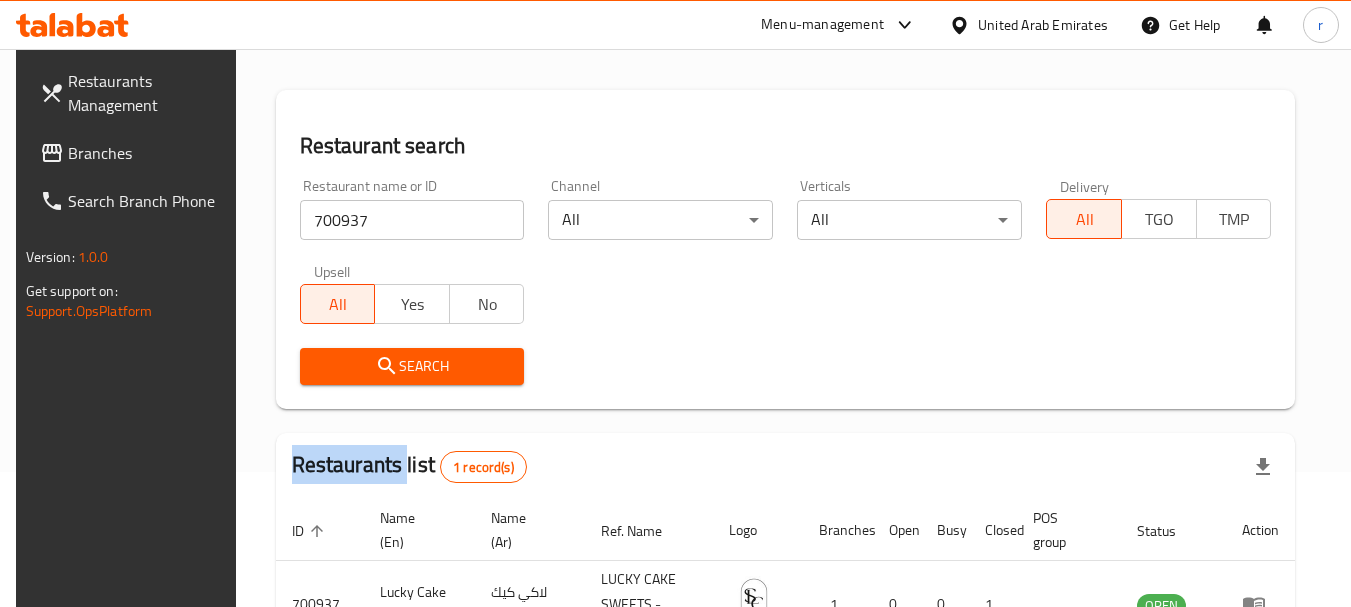 scroll, scrollTop: 0, scrollLeft: 0, axis: both 